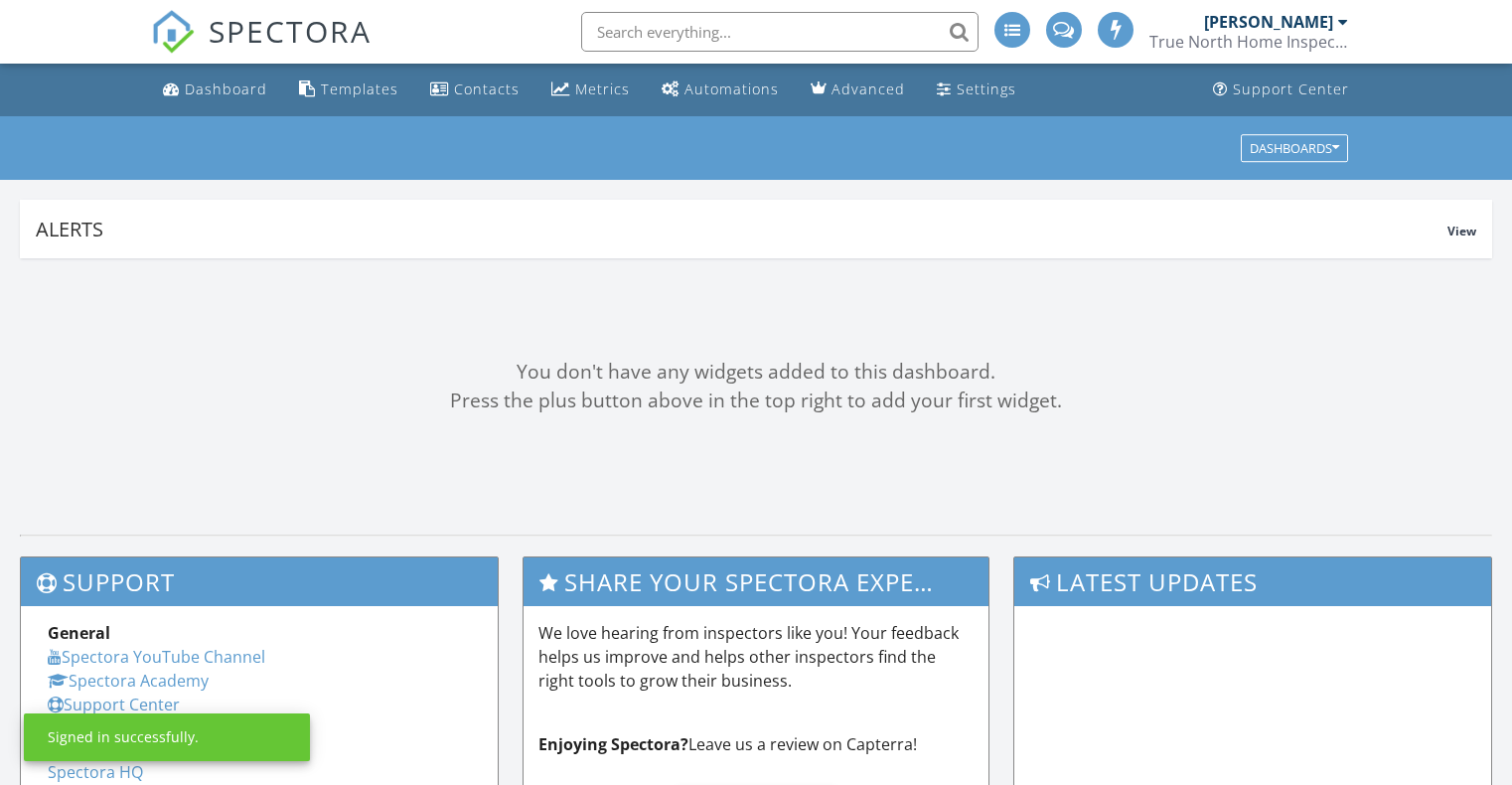 scroll, scrollTop: 0, scrollLeft: 0, axis: both 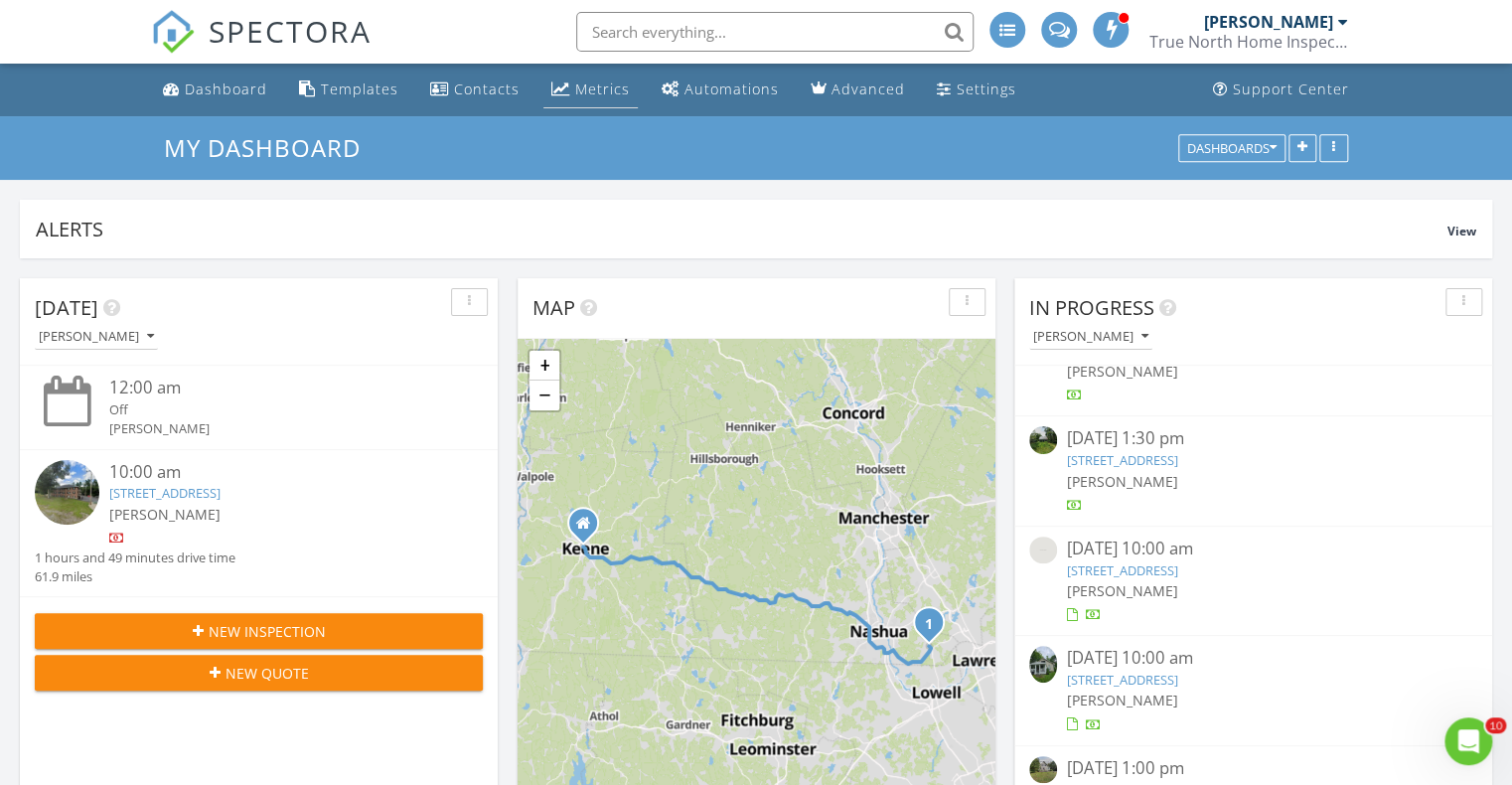 click on "Metrics" at bounding box center (602, 88) 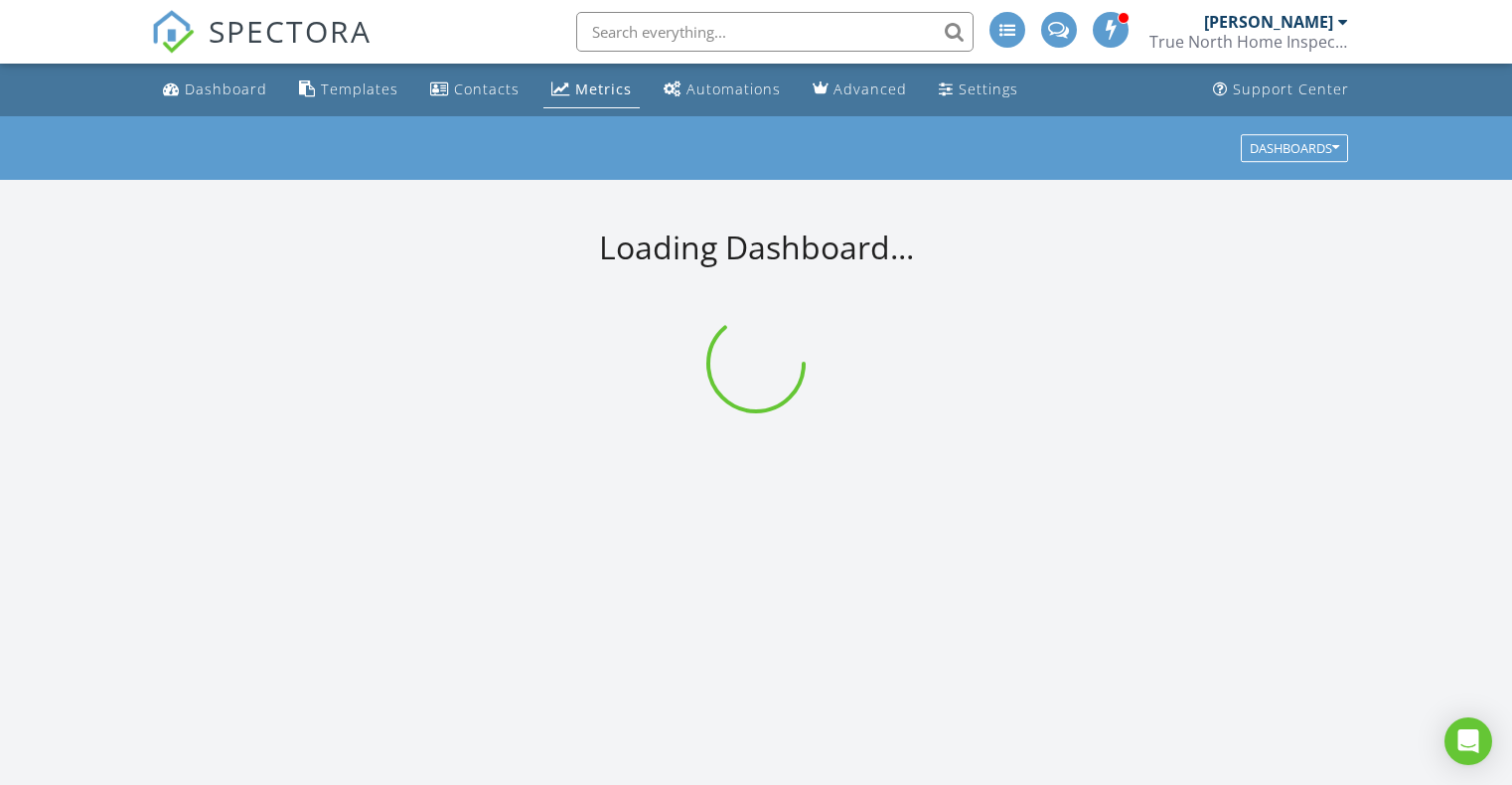 scroll, scrollTop: 0, scrollLeft: 0, axis: both 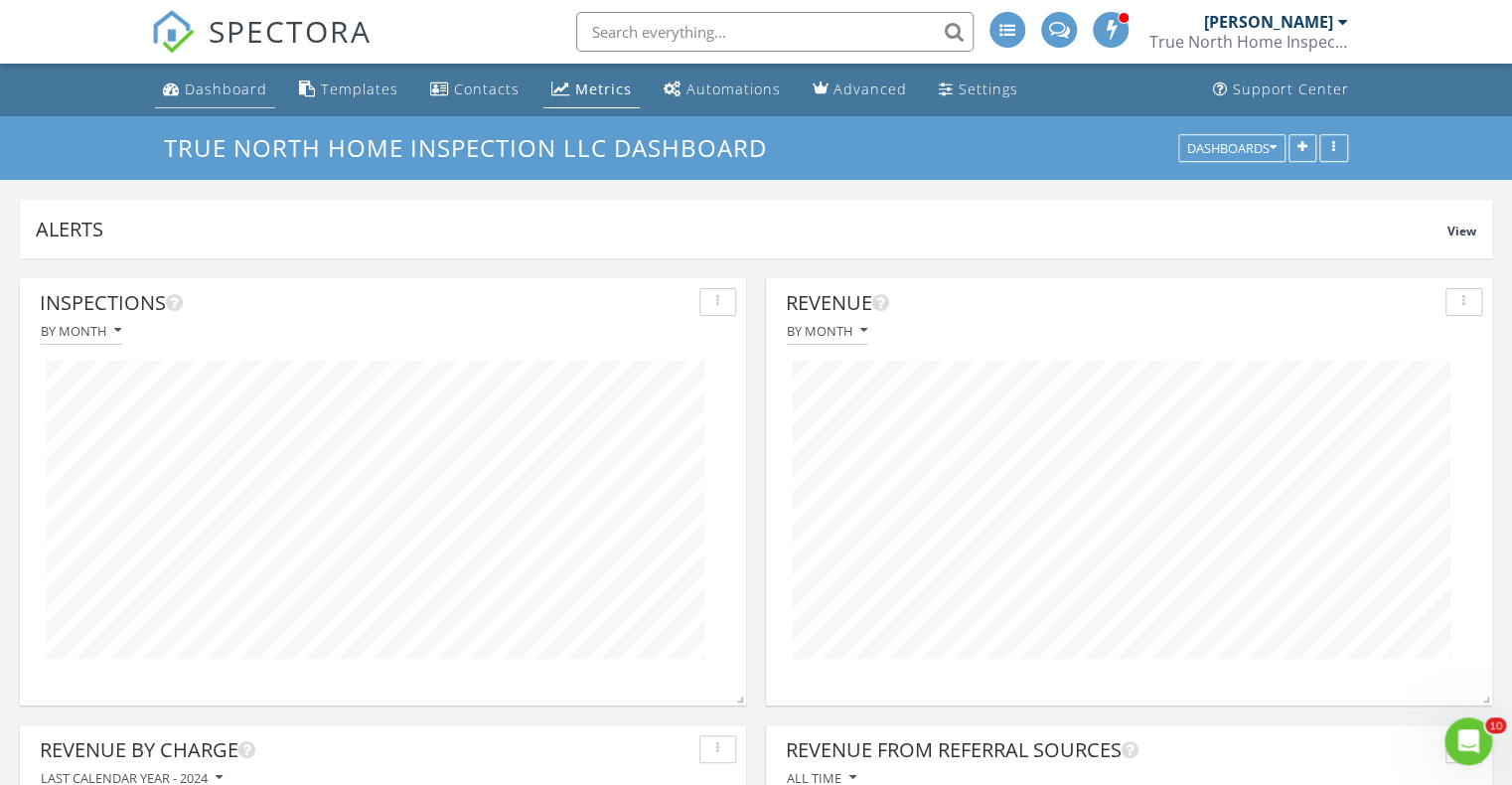 click on "Dashboard" at bounding box center (226, 88) 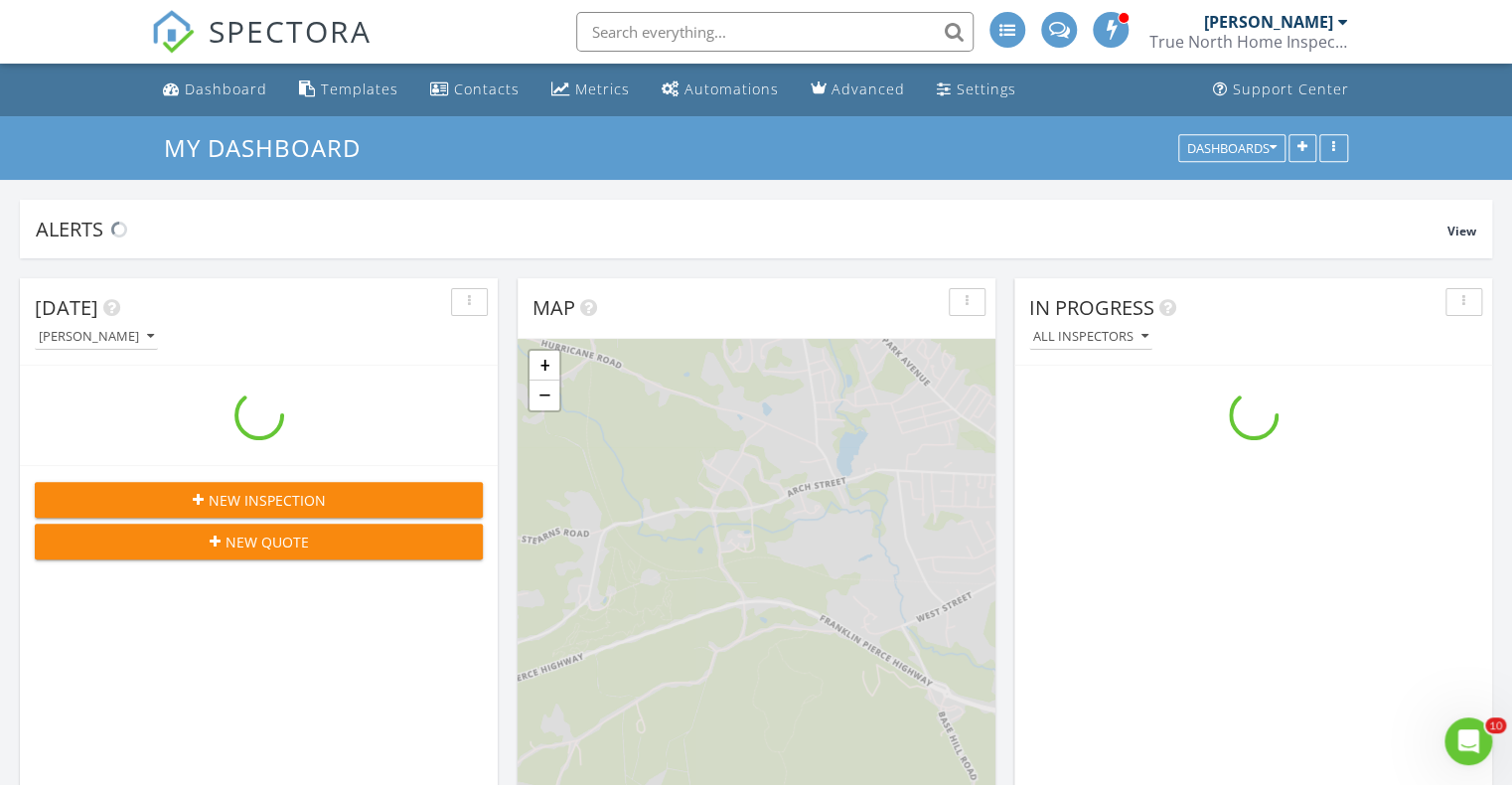 scroll, scrollTop: 0, scrollLeft: 0, axis: both 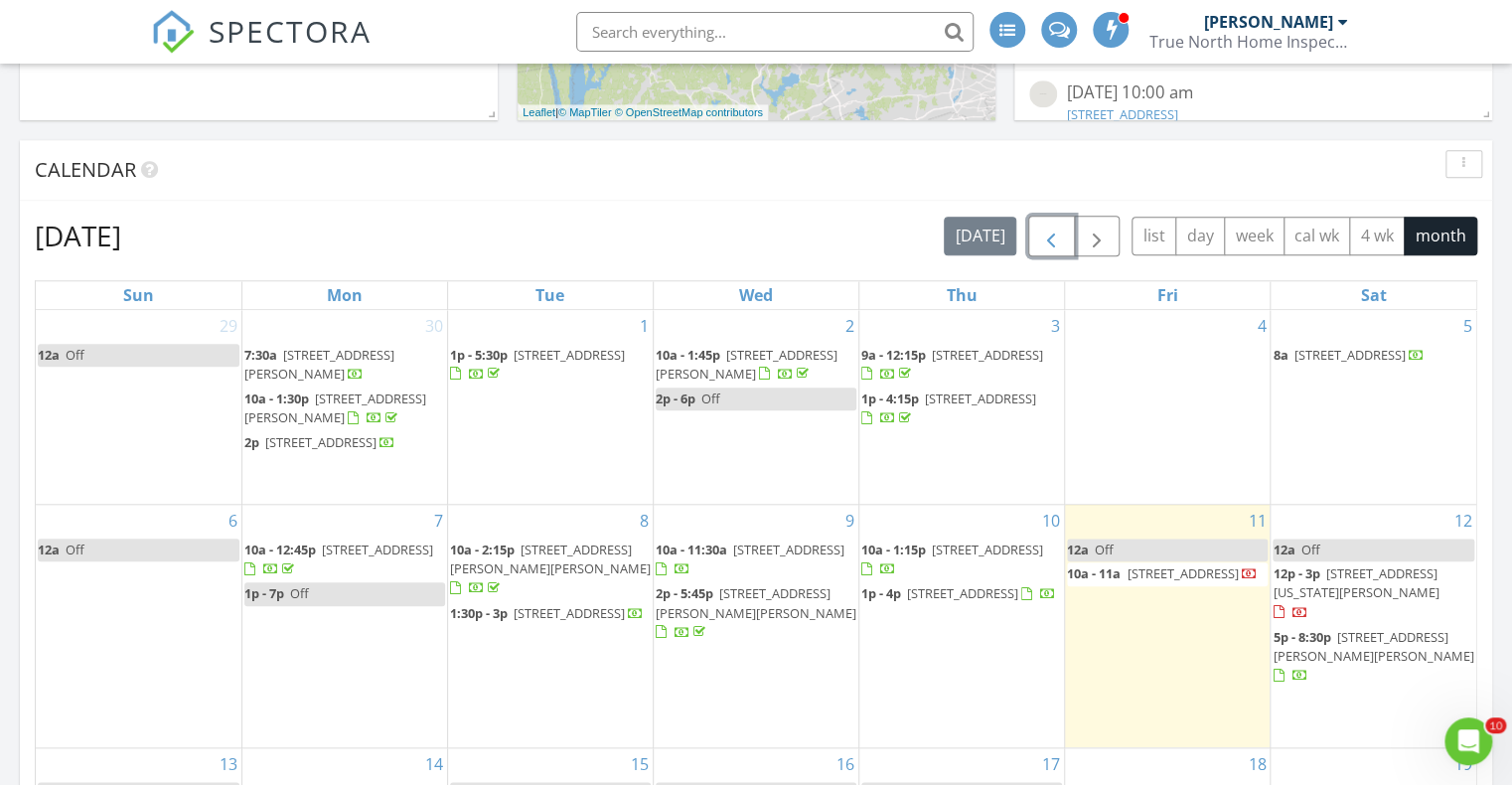 click at bounding box center (1051, 236) 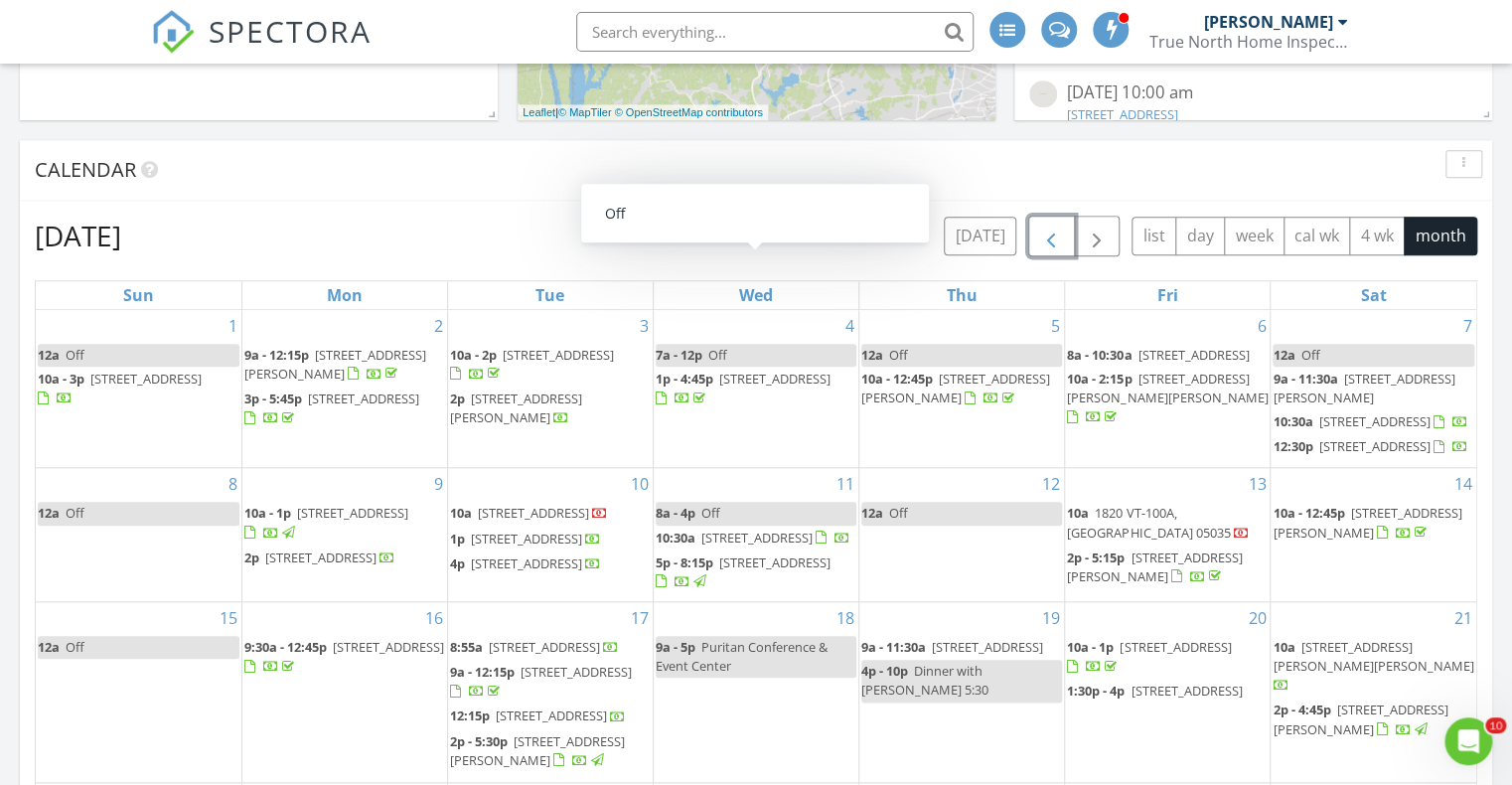 scroll, scrollTop: 129, scrollLeft: 0, axis: vertical 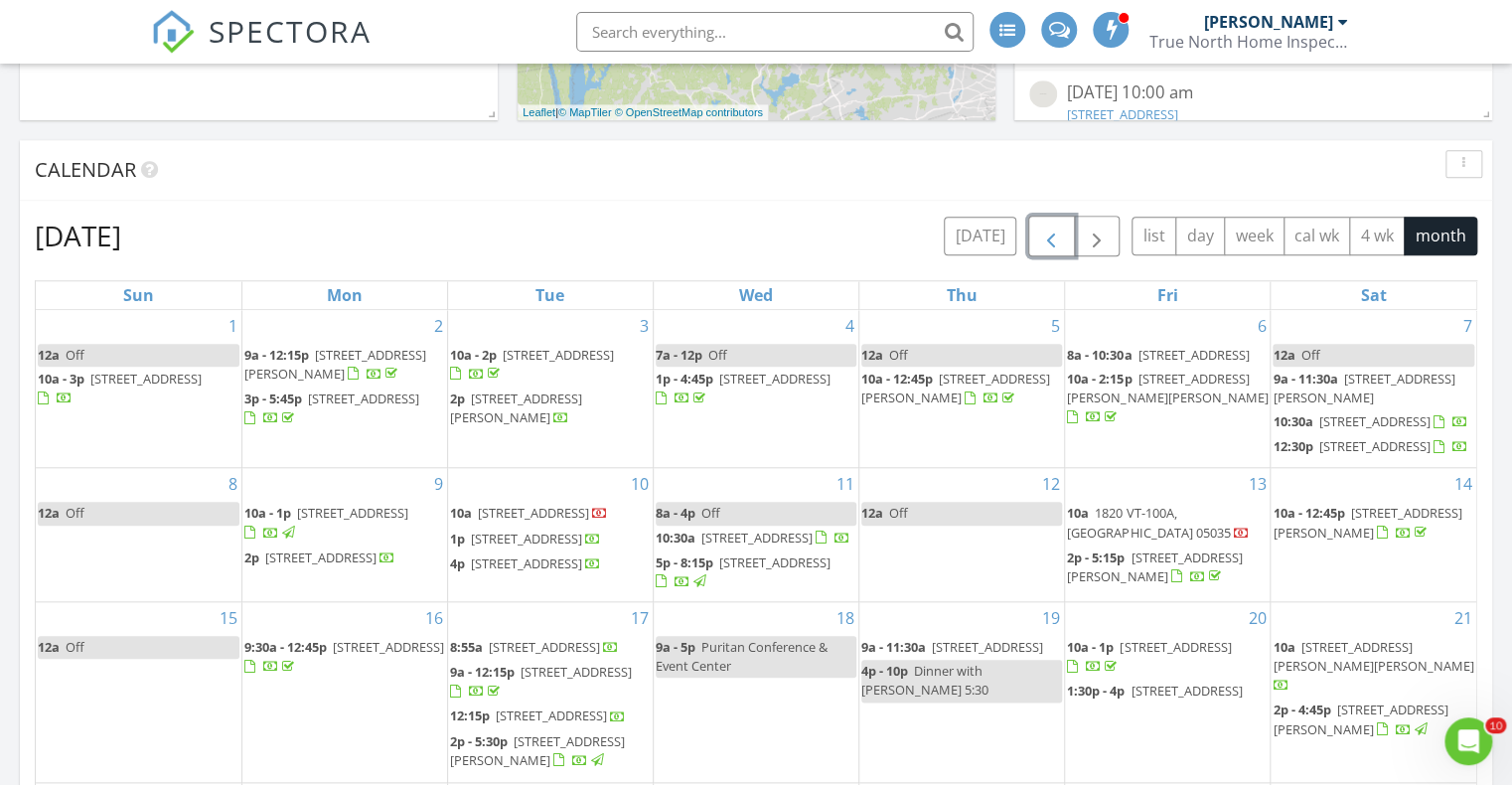 click on "1820 VT-100A, Bridgewater 05035" at bounding box center (1148, 522) 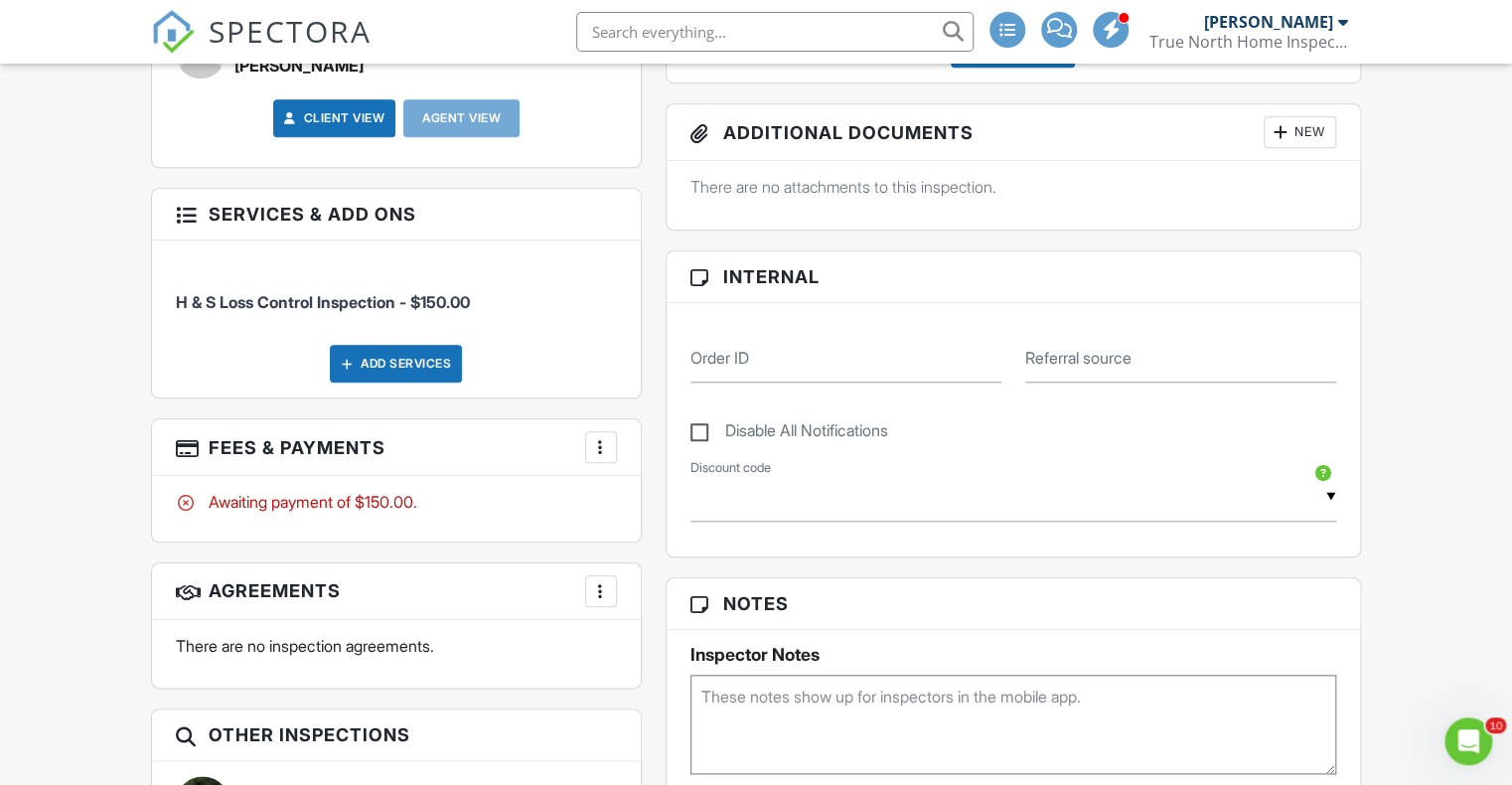 scroll, scrollTop: 0, scrollLeft: 0, axis: both 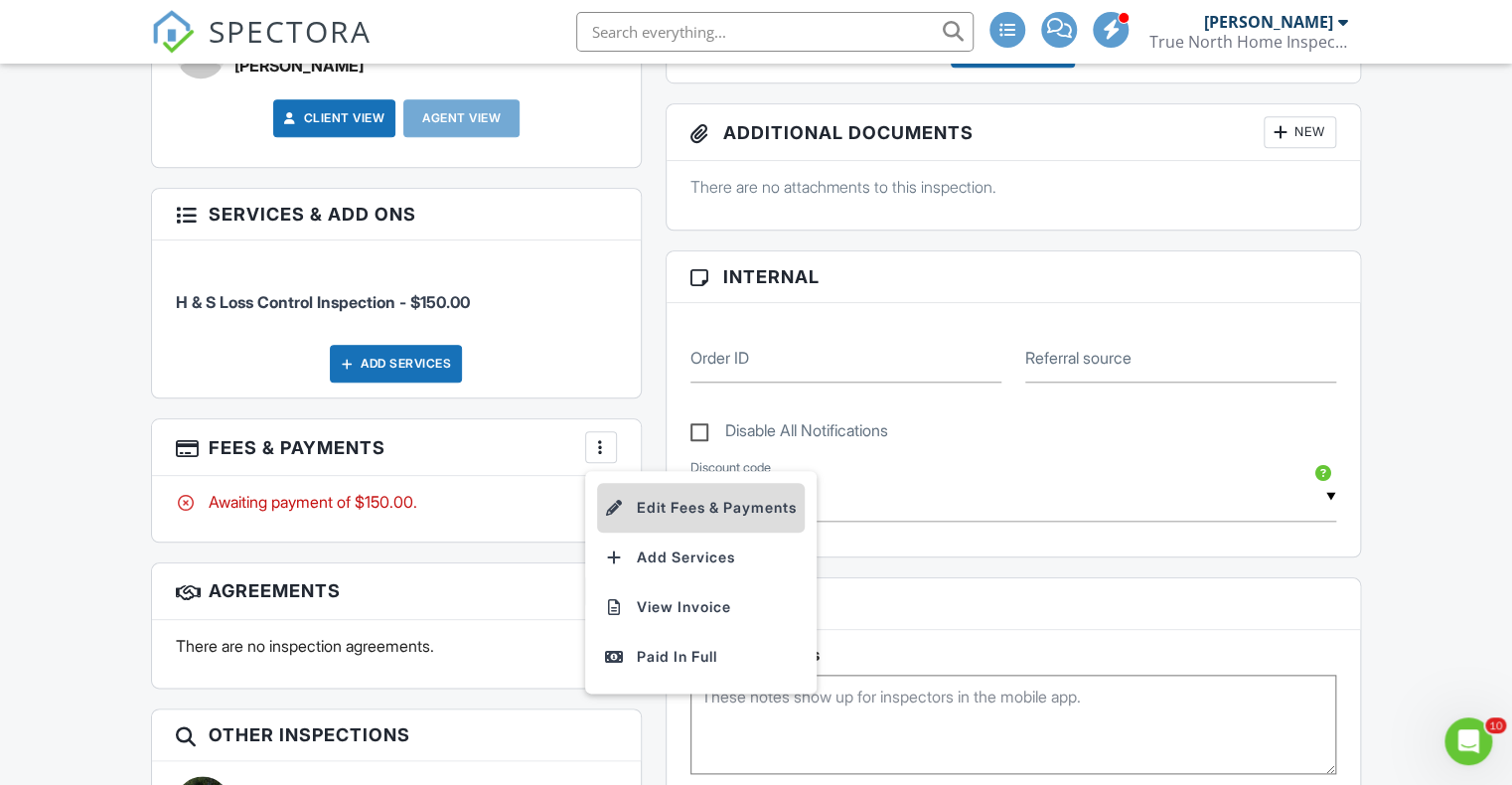 click on "Edit Fees & Payments" at bounding box center [700, 508] 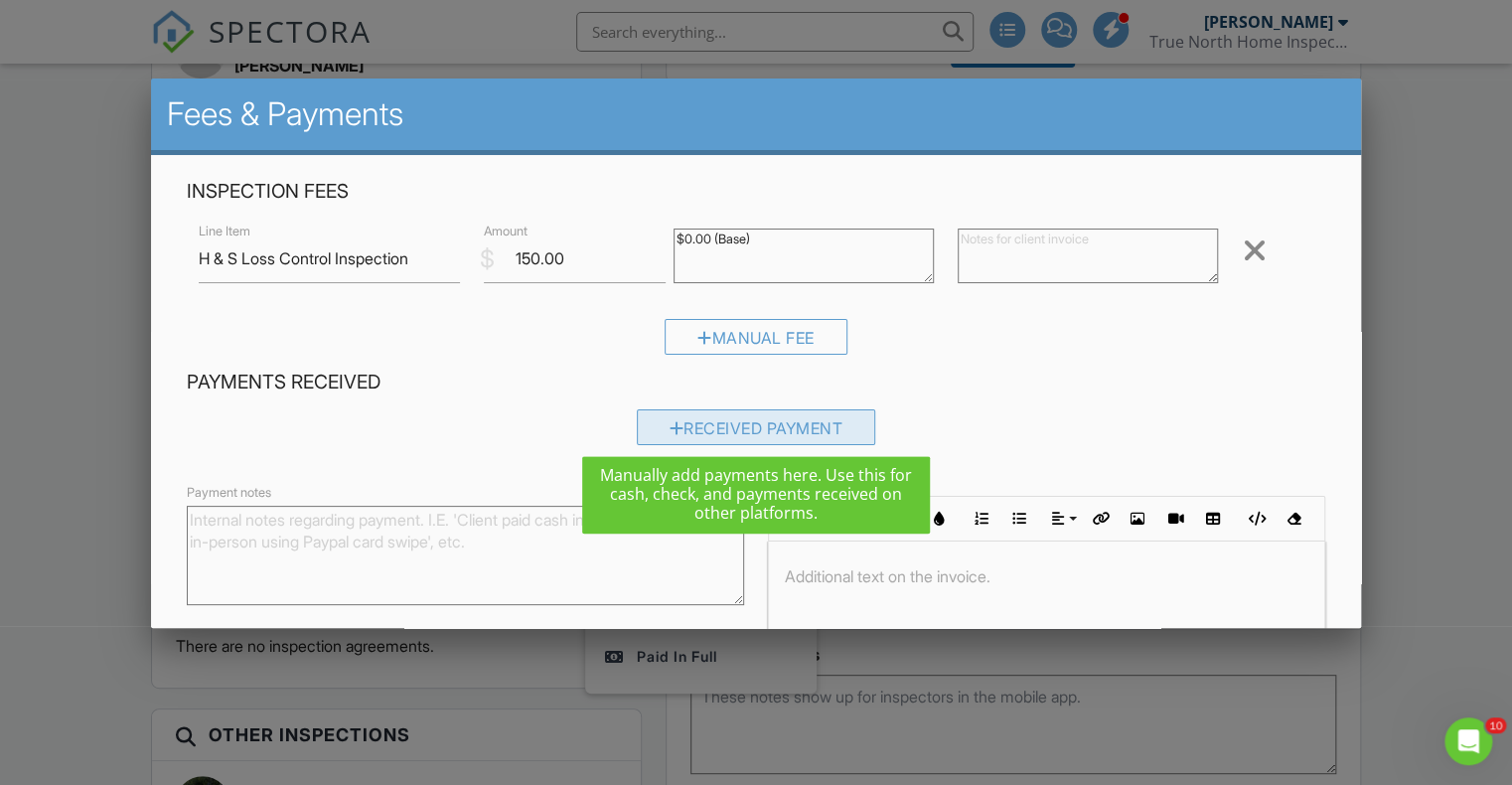 click on "Received Payment" at bounding box center [756, 427] 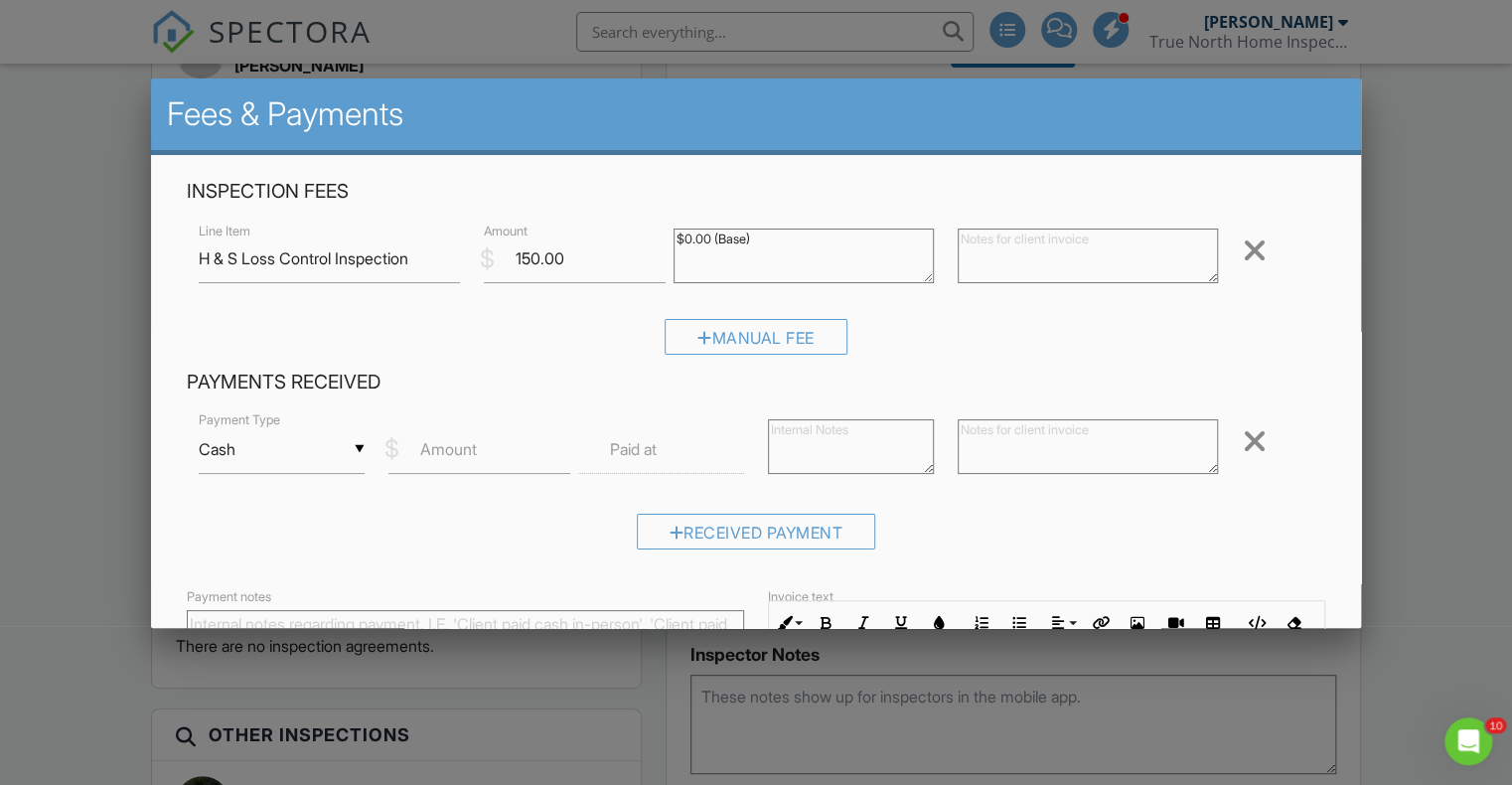 click on "Cash" at bounding box center [281, 449] 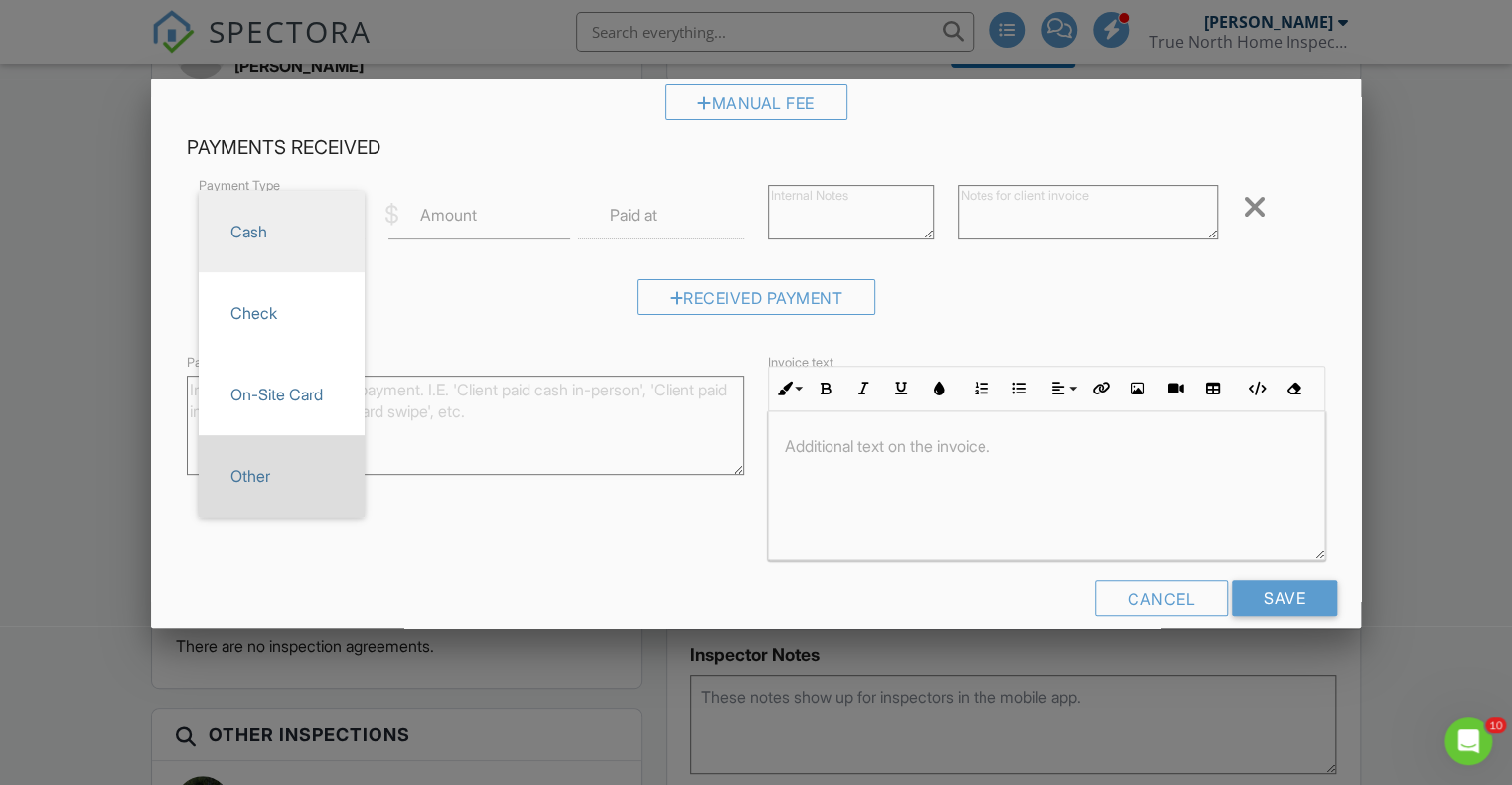 scroll, scrollTop: 256, scrollLeft: 0, axis: vertical 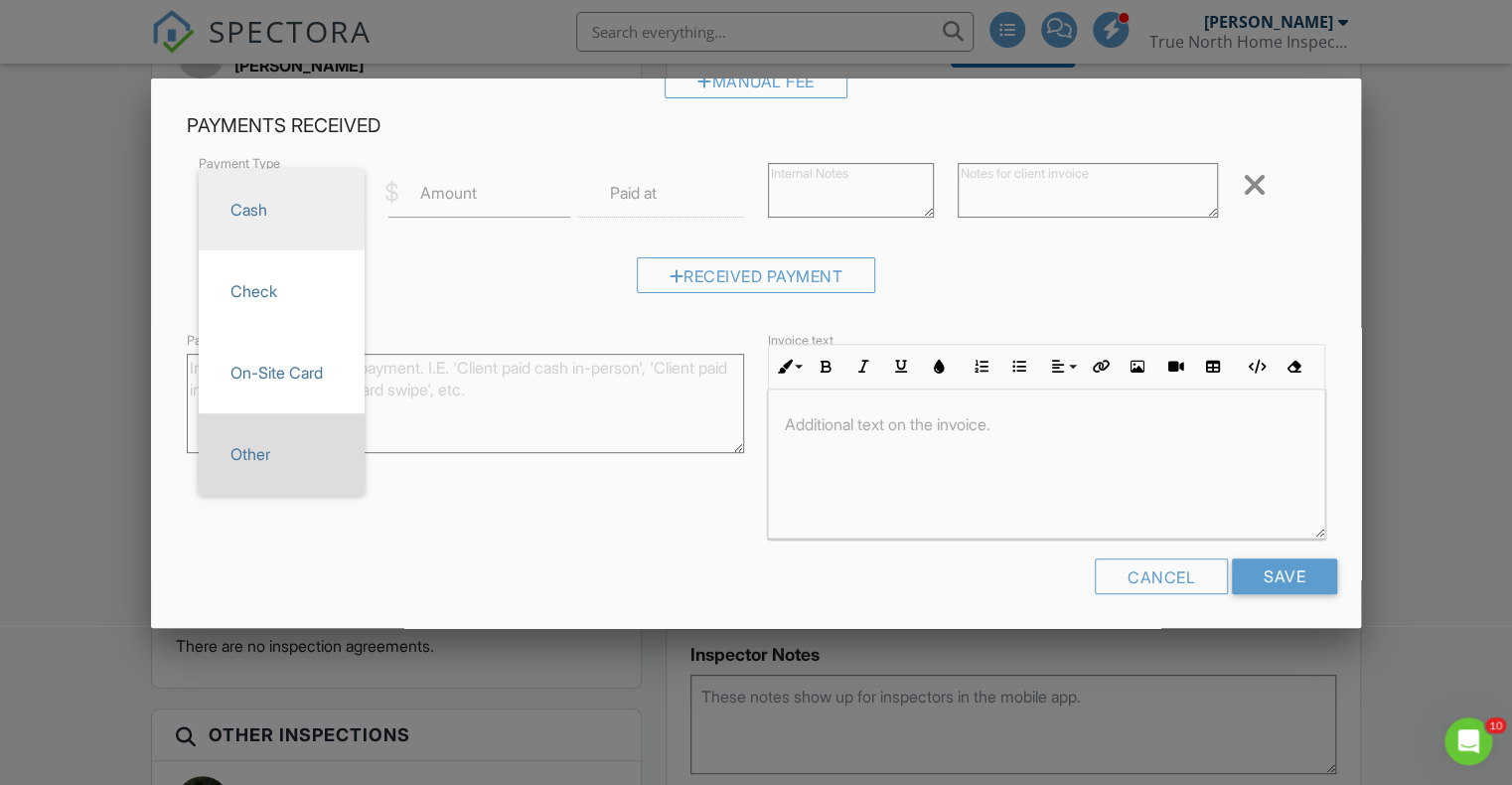 click on "Other" at bounding box center (281, 454) 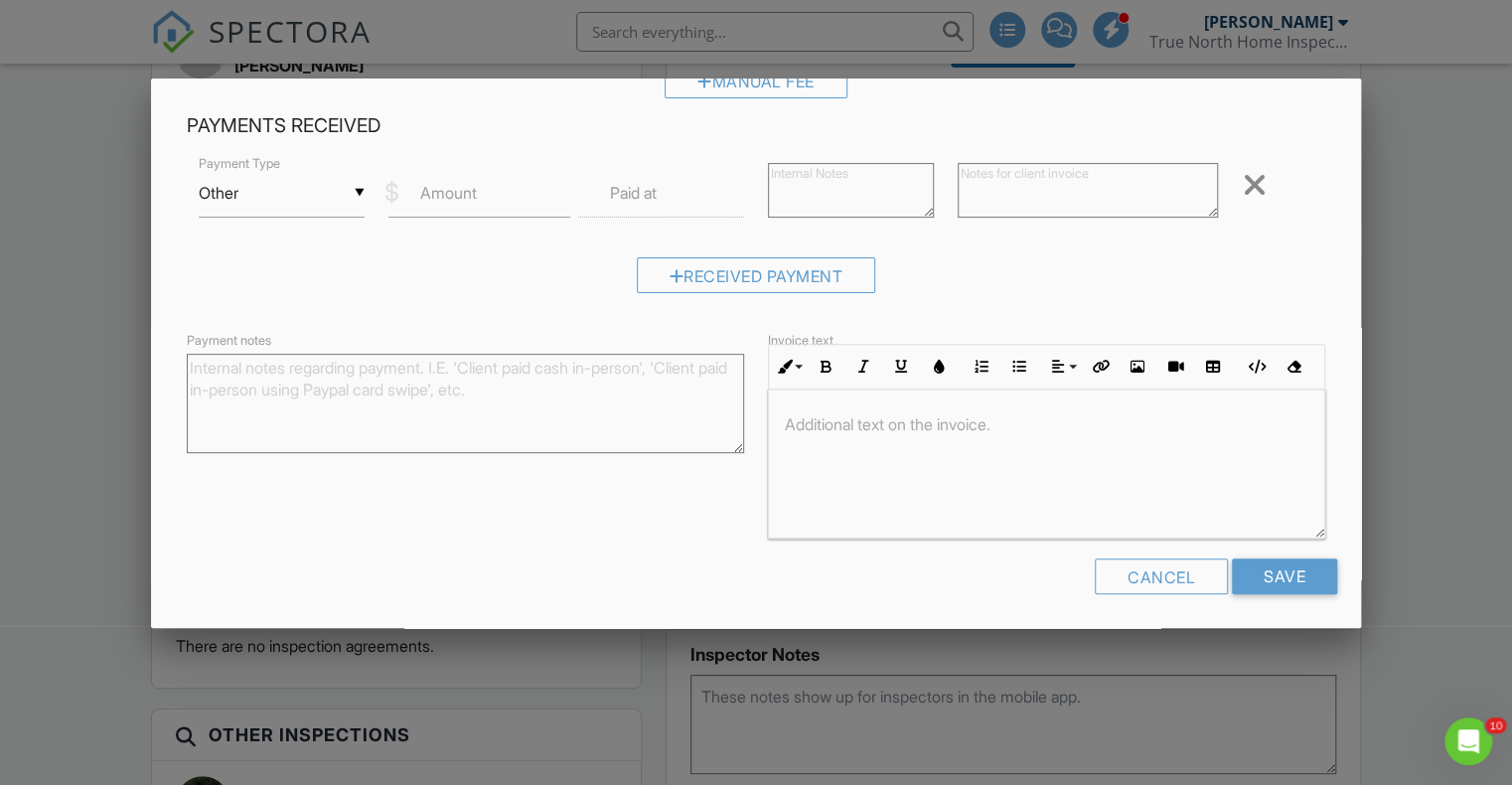 click on "Amount" at bounding box center (448, 193) 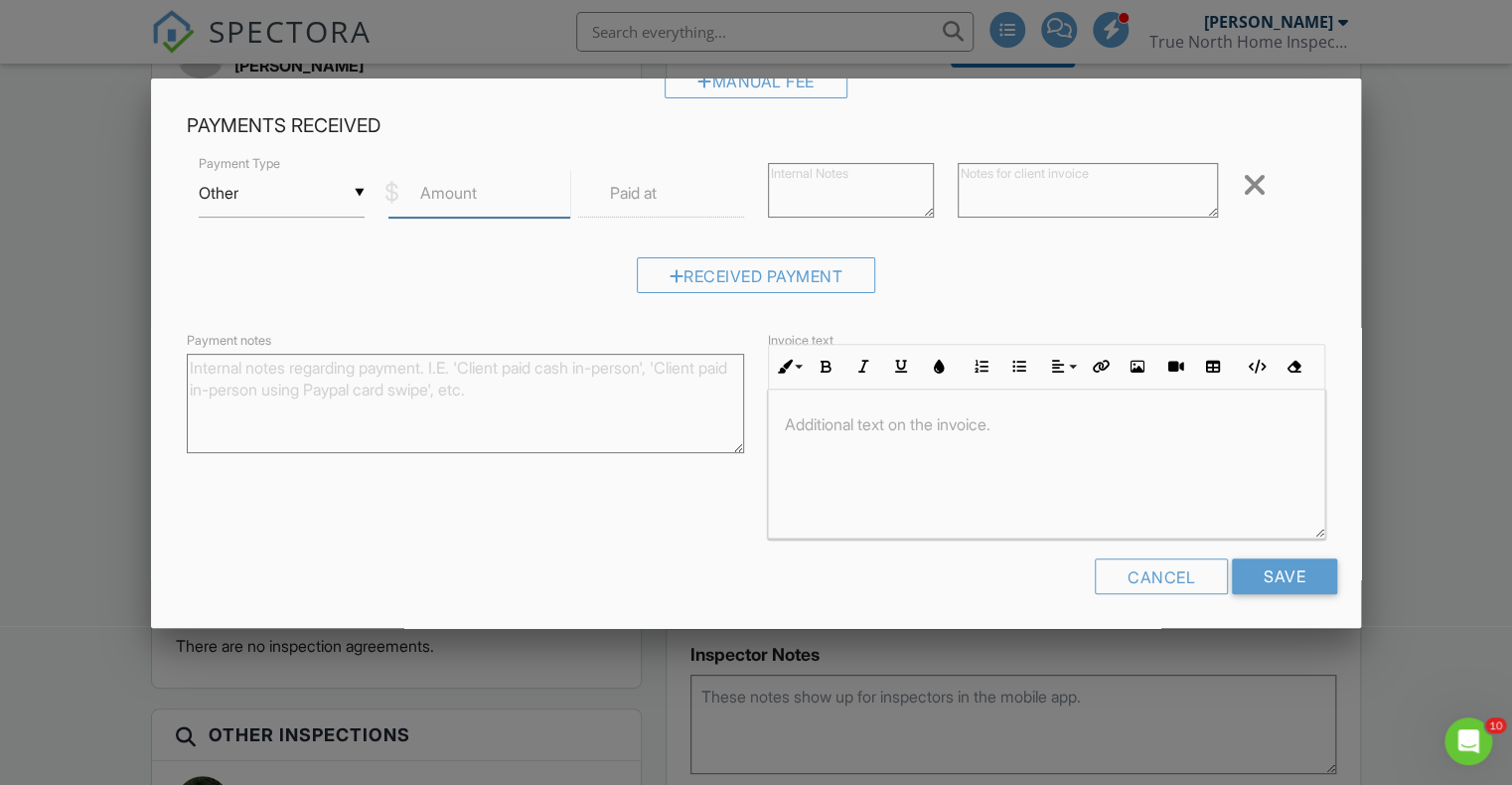 click on "Amount" at bounding box center (479, 193) 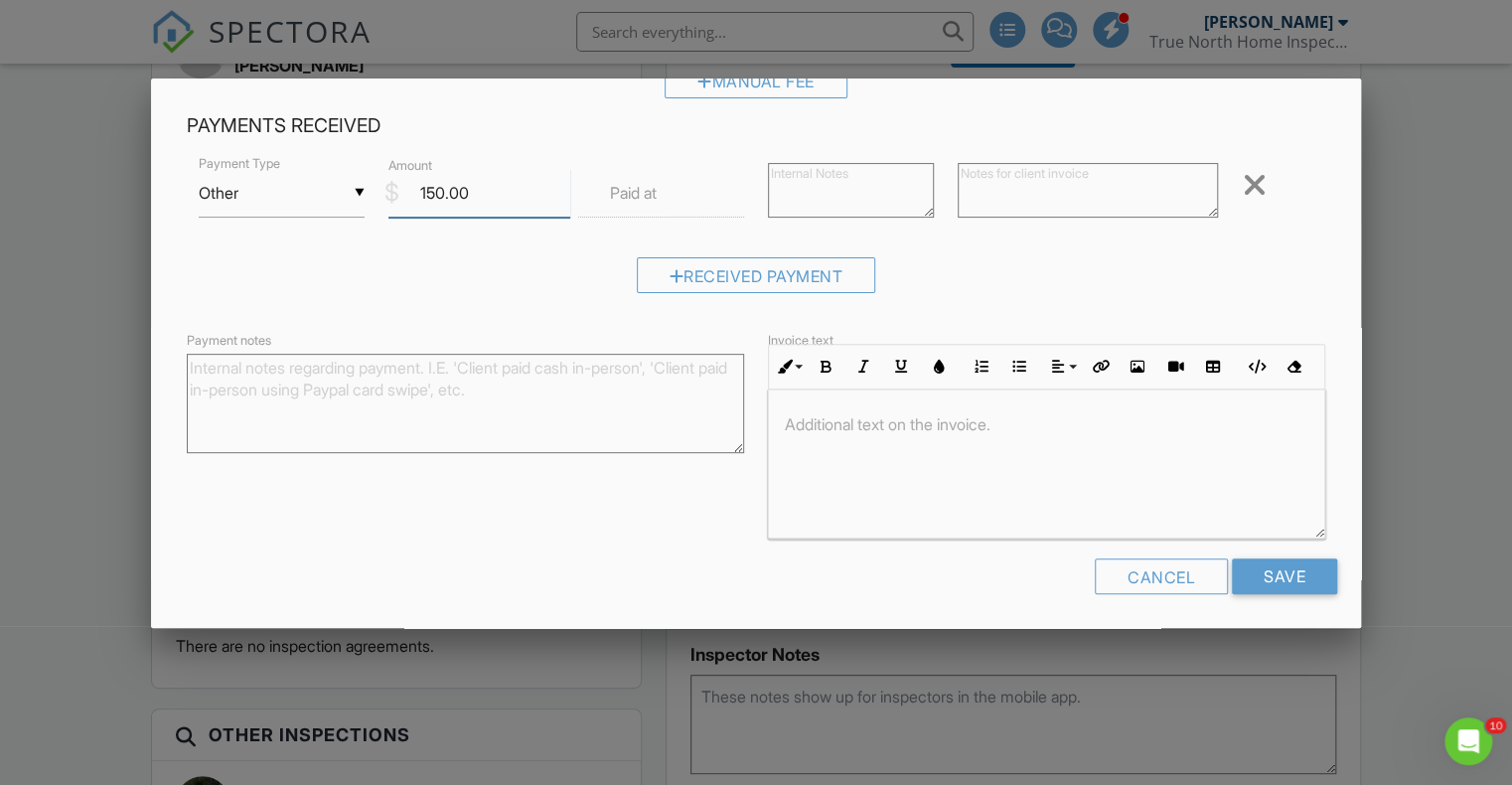 type on "150.00" 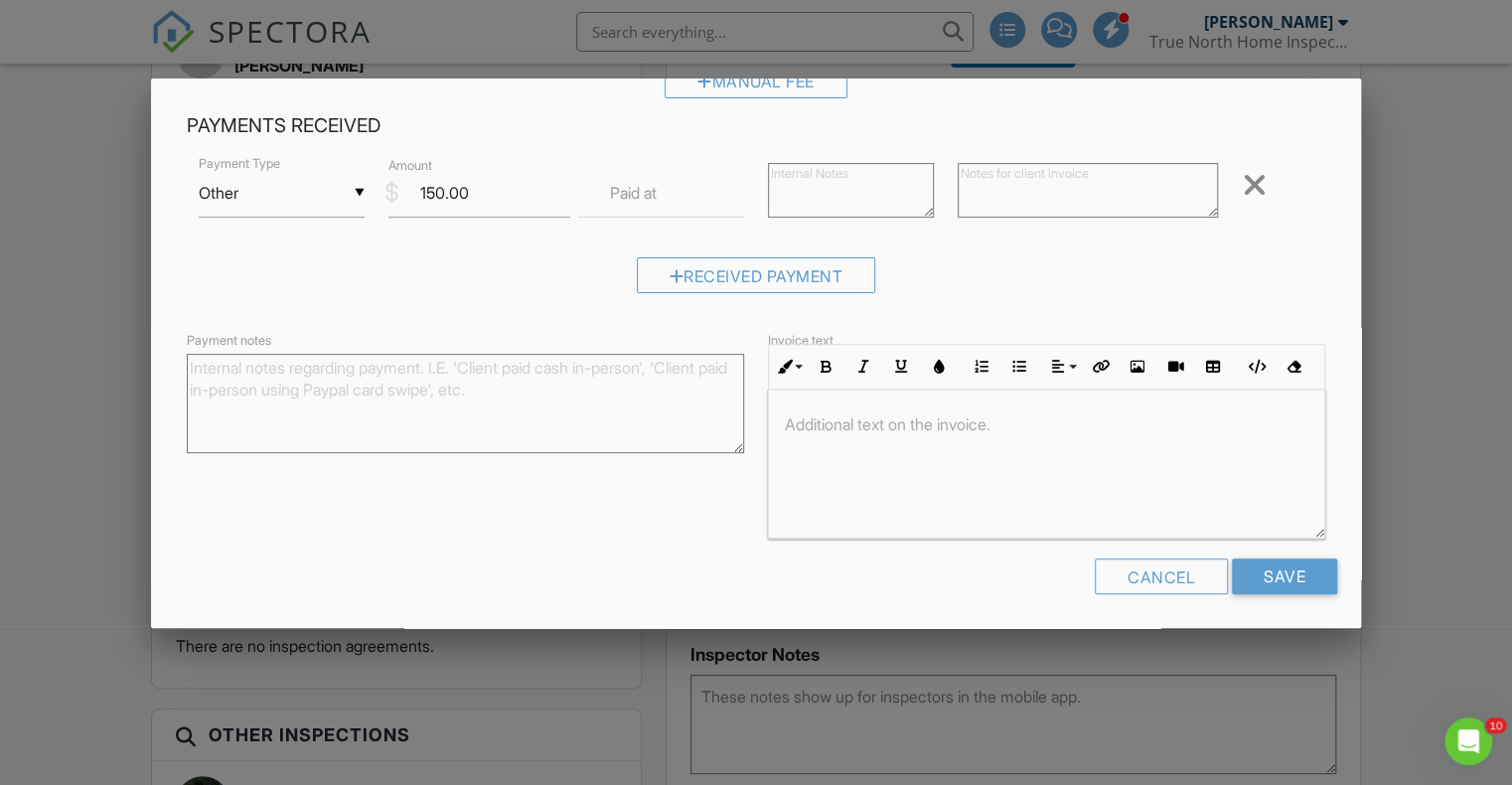 click on "Received Payment" at bounding box center (756, 282) 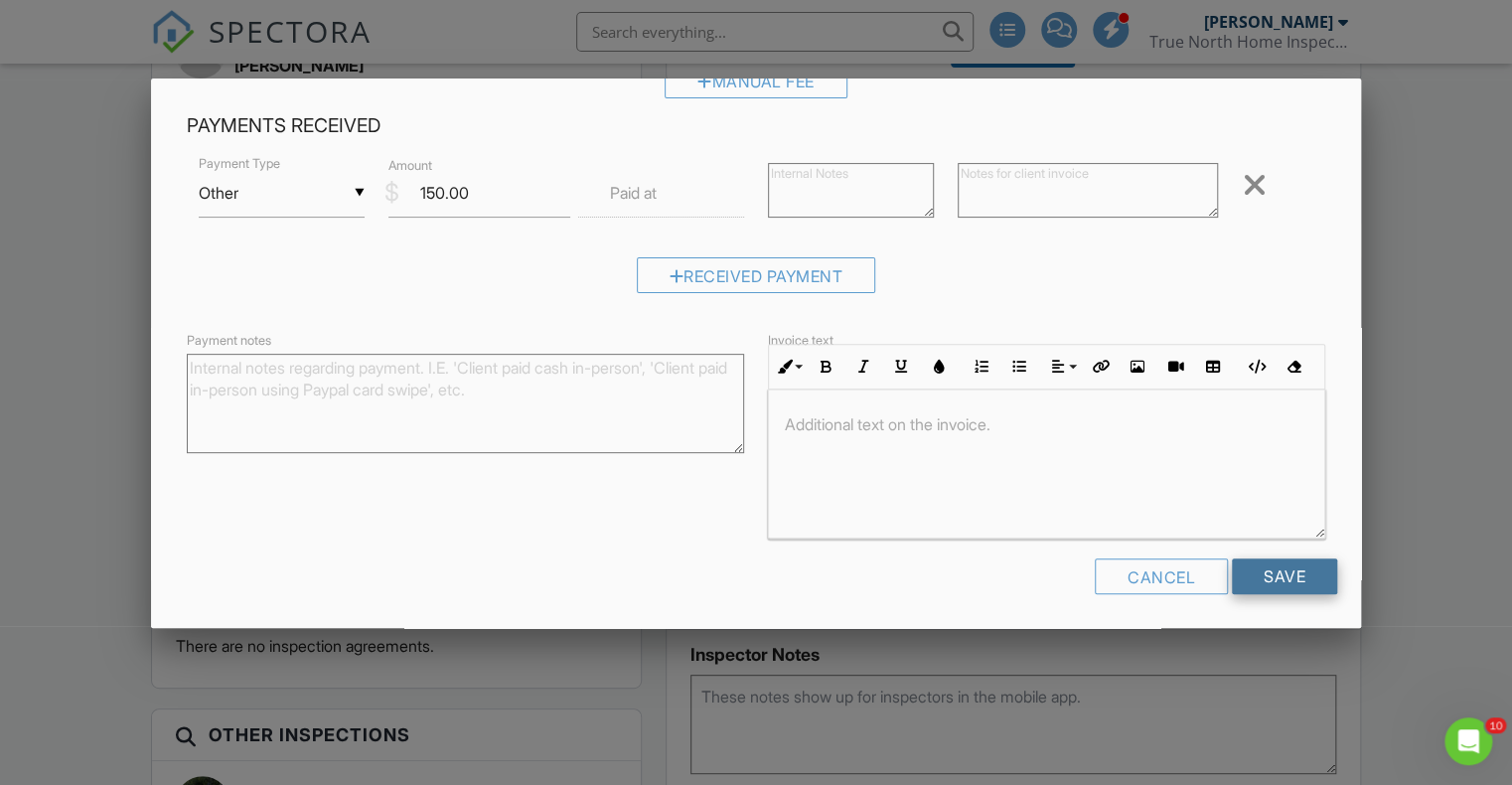click on "Save" at bounding box center [1285, 576] 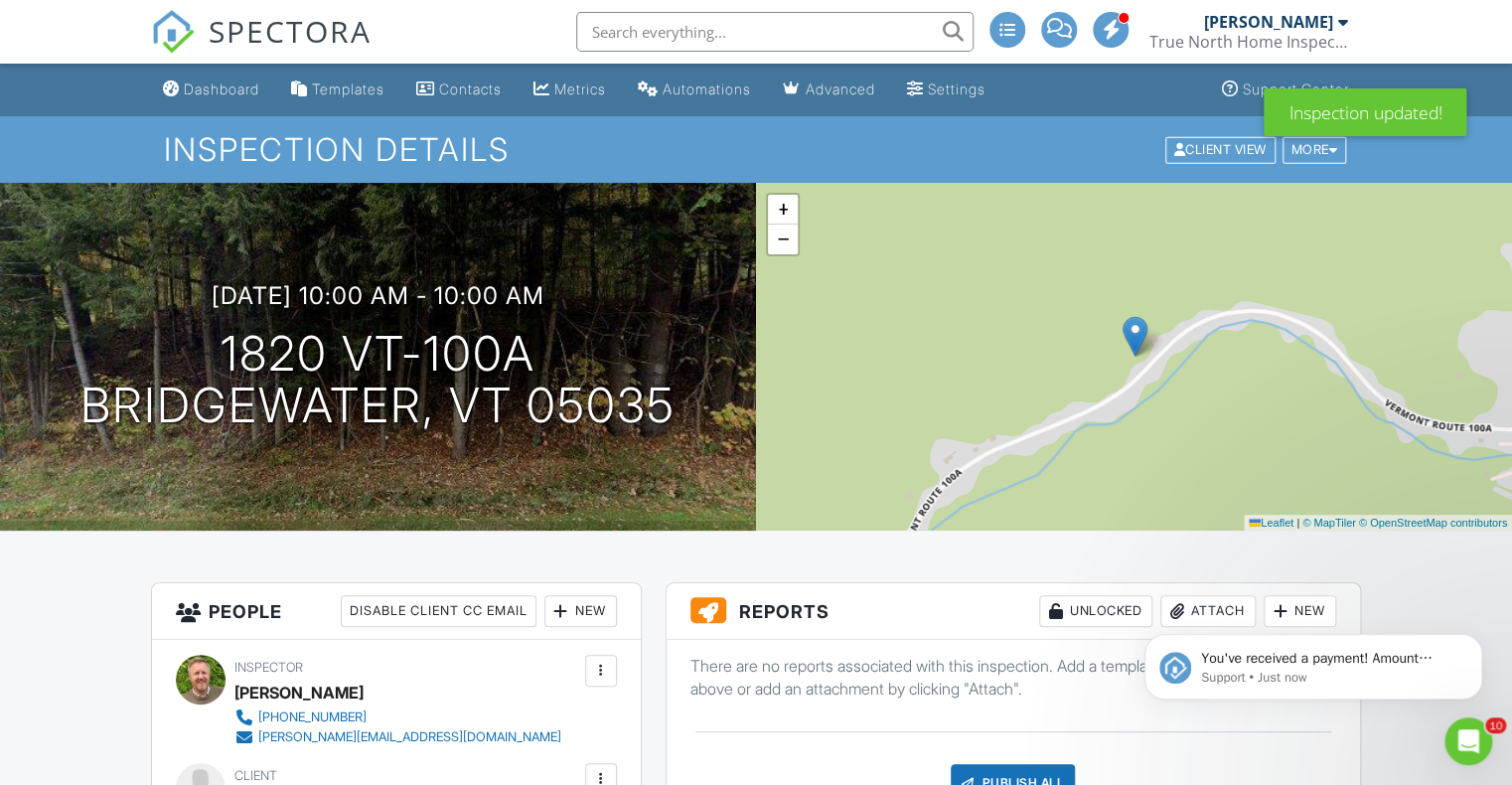 scroll, scrollTop: 0, scrollLeft: 0, axis: both 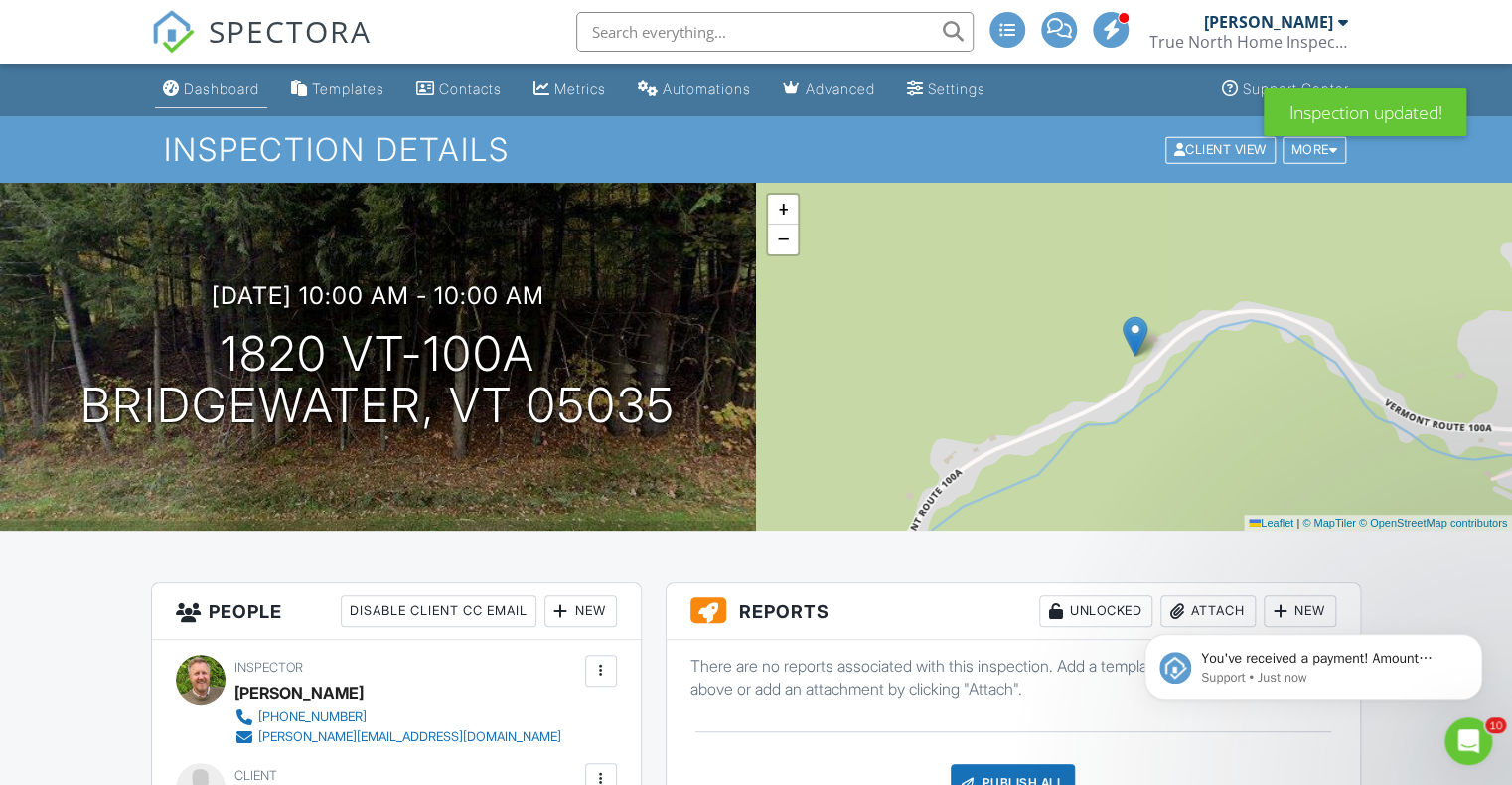 click on "Dashboard" at bounding box center (222, 88) 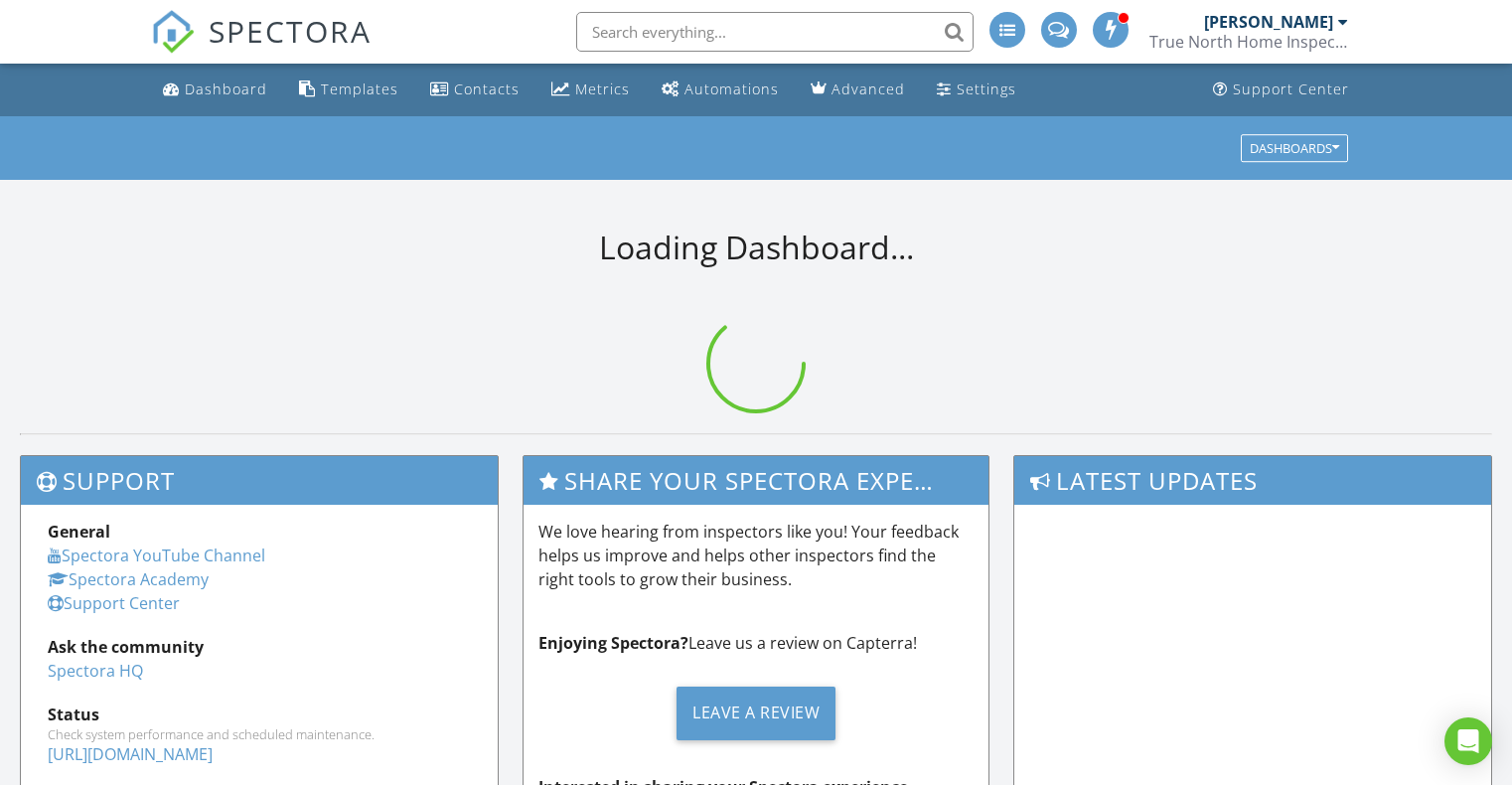 scroll, scrollTop: 0, scrollLeft: 0, axis: both 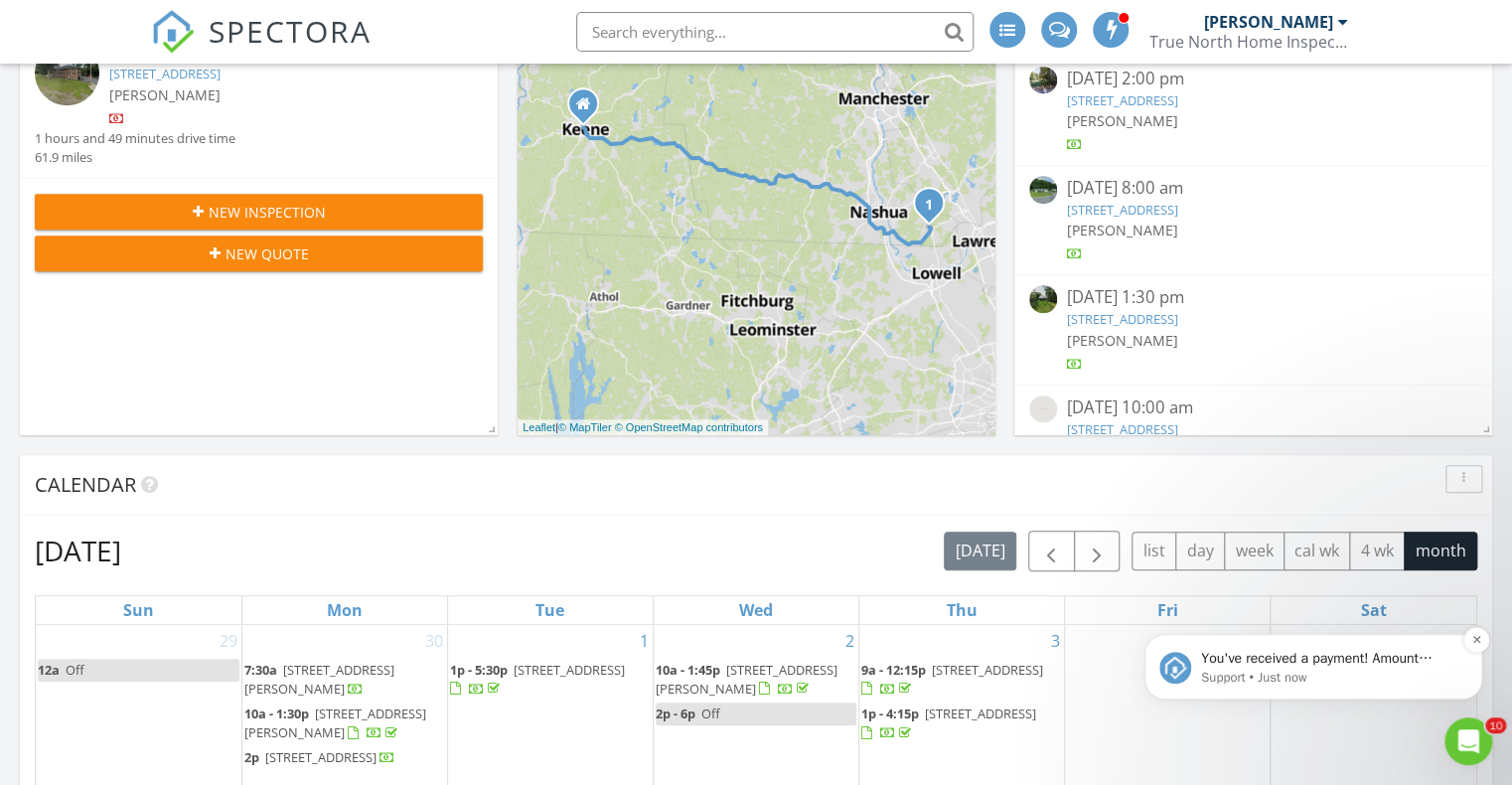click on "You've received a payment!  Amount  $150.00  Fee  $0.00  Net  $150.00  Transaction #    Inspection  1820 VT-100A, Bridgewater, VT 05035" at bounding box center (1329, 659) 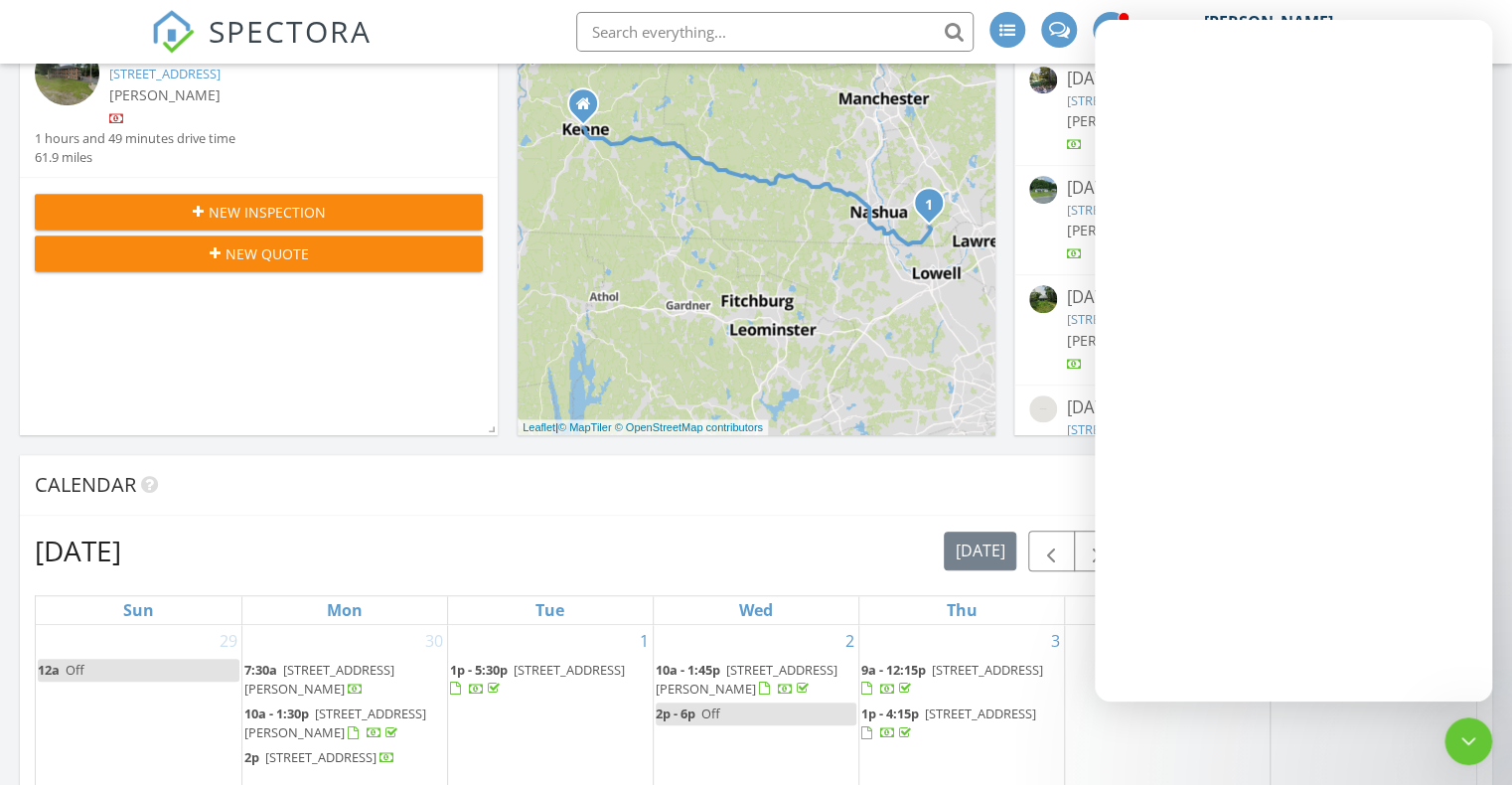 scroll, scrollTop: 0, scrollLeft: 0, axis: both 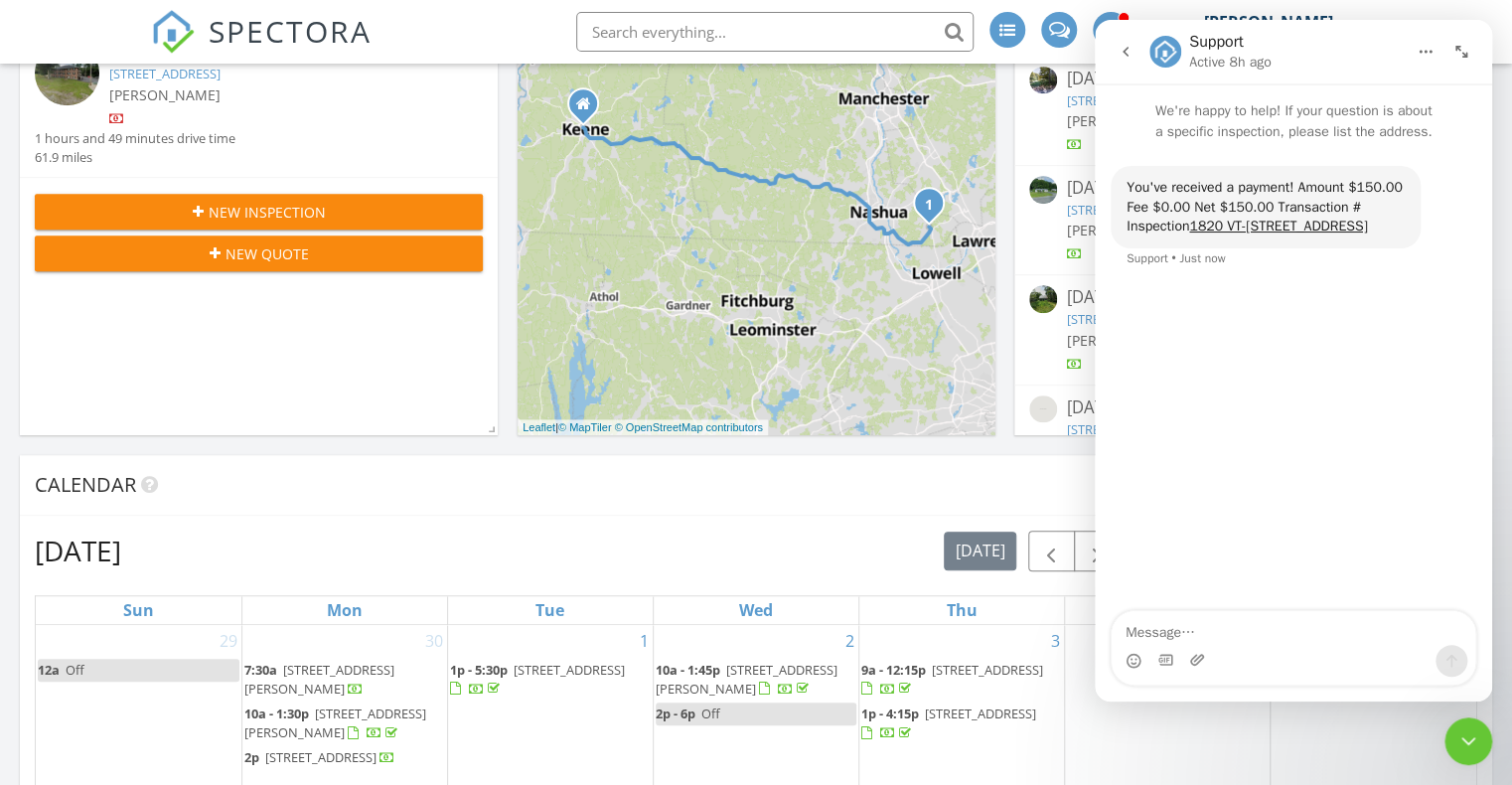 click at bounding box center (1468, 741) 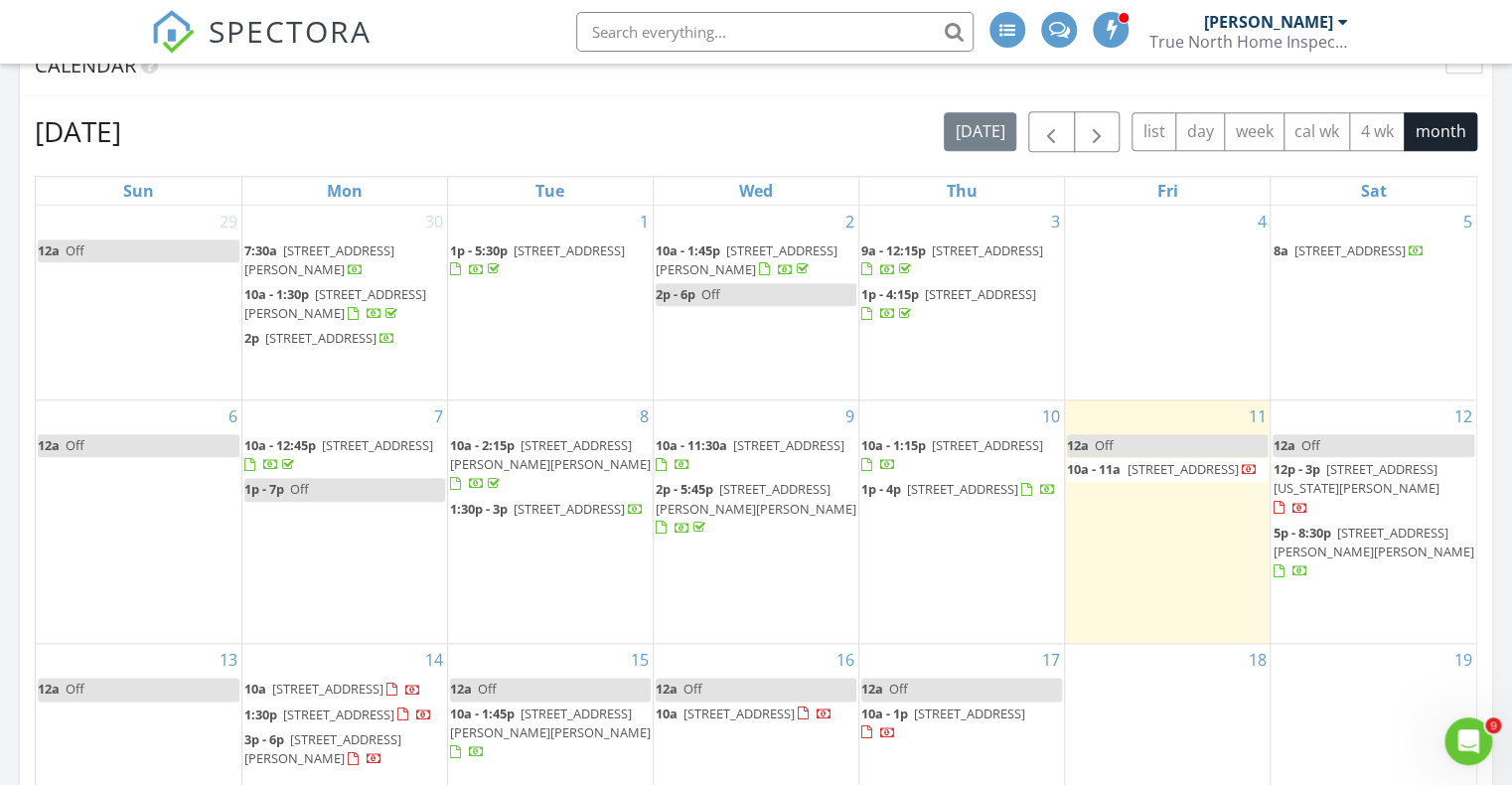 scroll, scrollTop: 0, scrollLeft: 0, axis: both 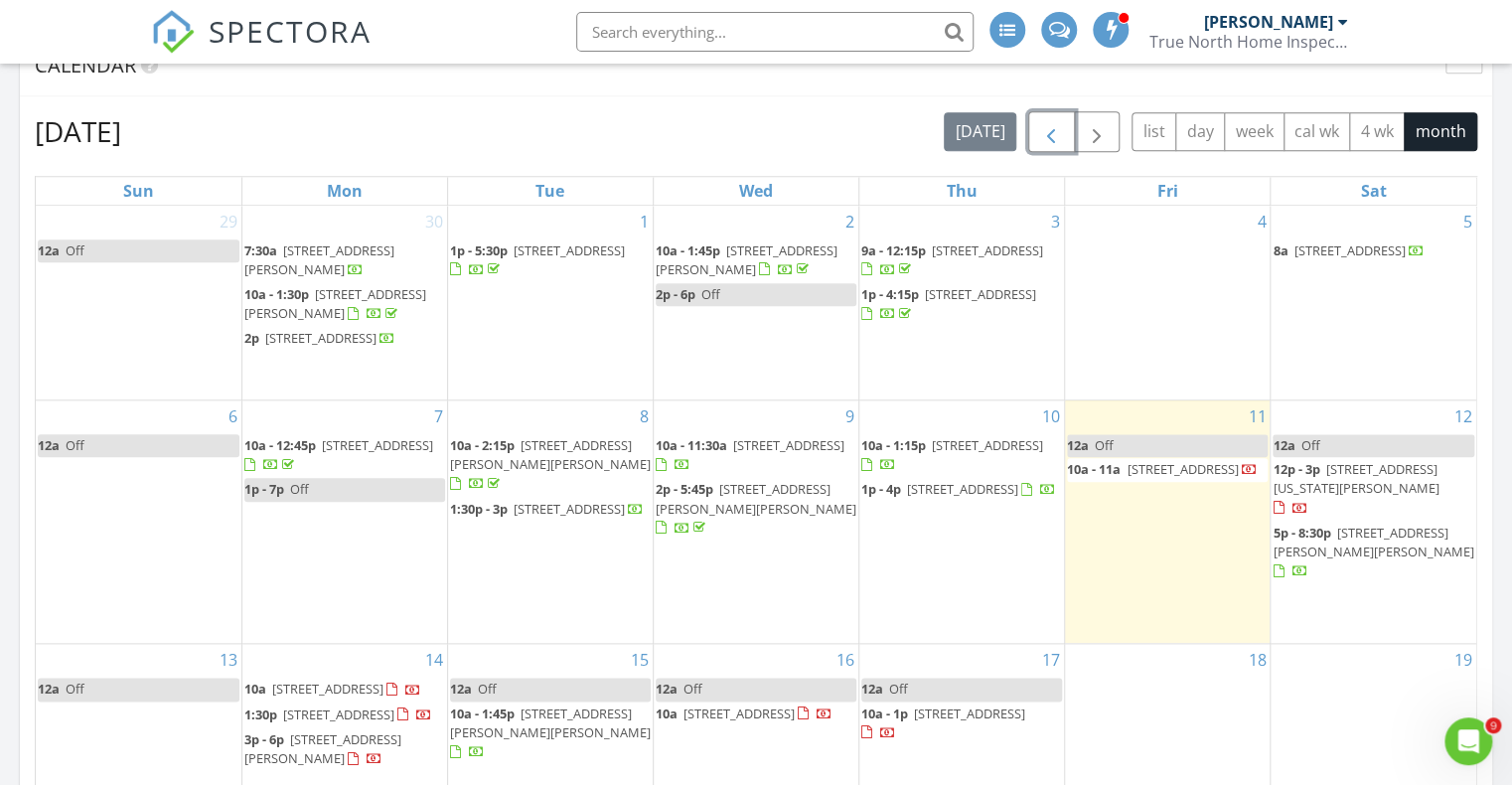 click at bounding box center (1051, 132) 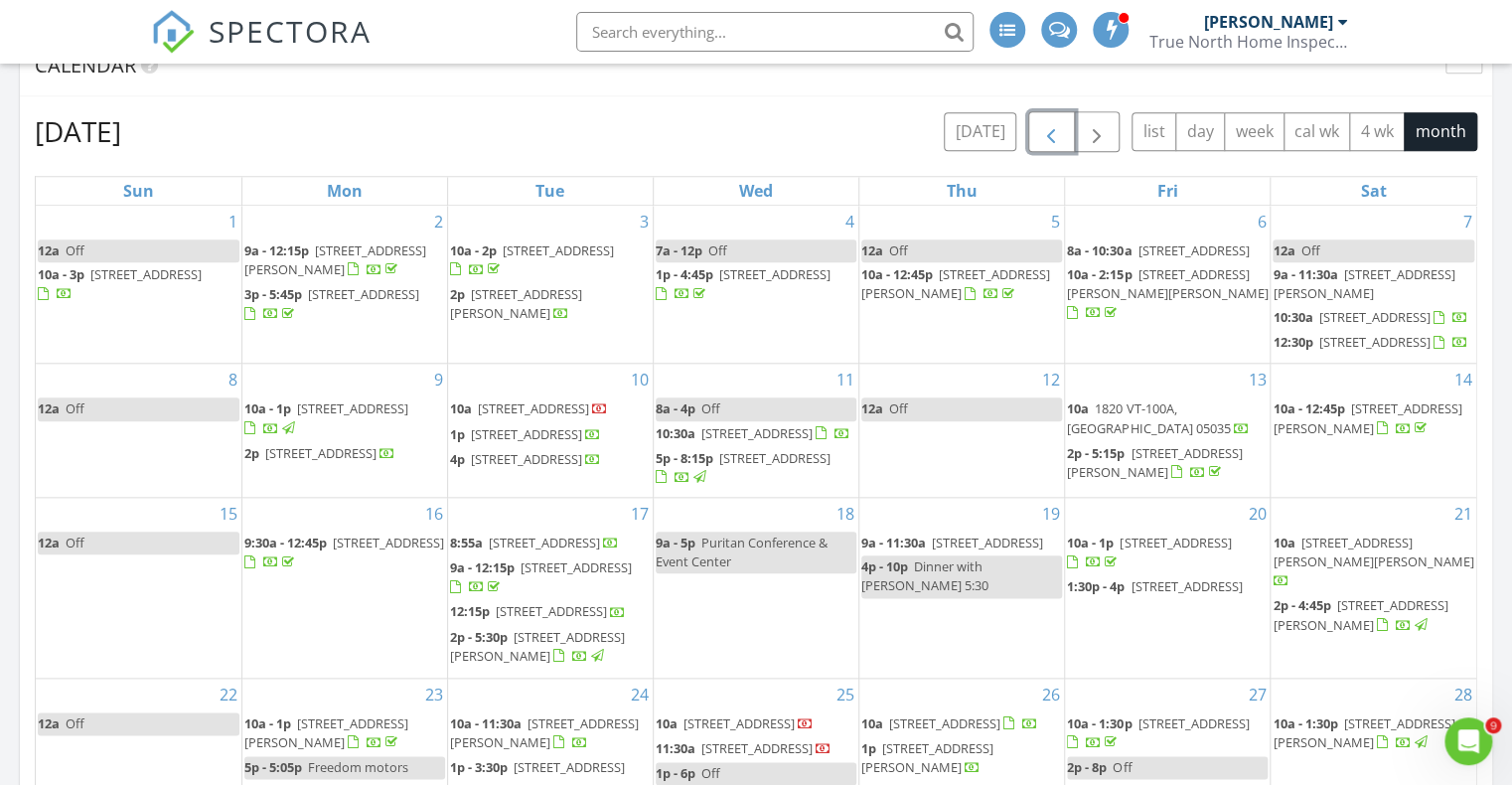 scroll, scrollTop: 129, scrollLeft: 0, axis: vertical 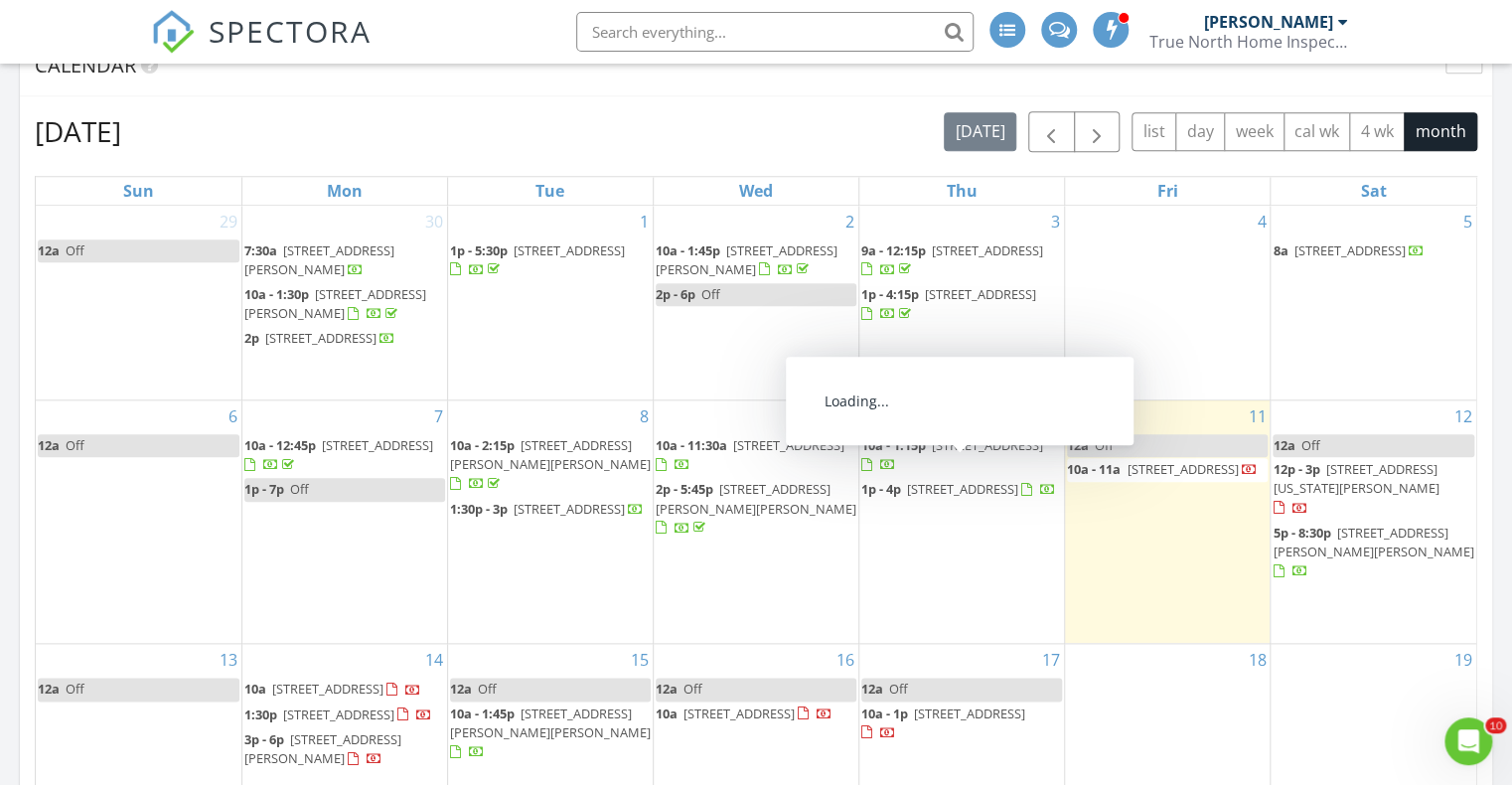 click on "[STREET_ADDRESS]" at bounding box center [987, 445] 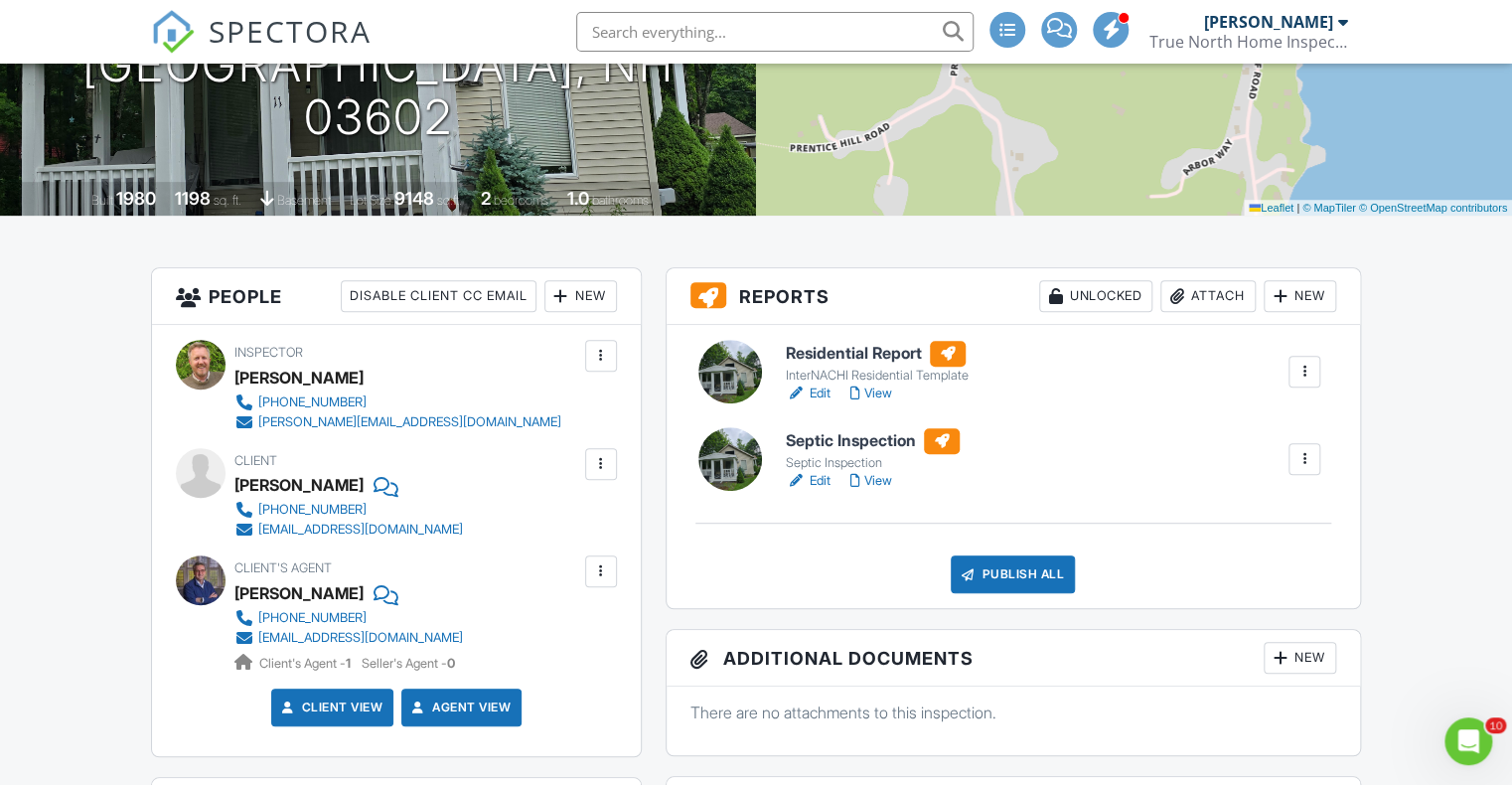 scroll, scrollTop: 0, scrollLeft: 0, axis: both 